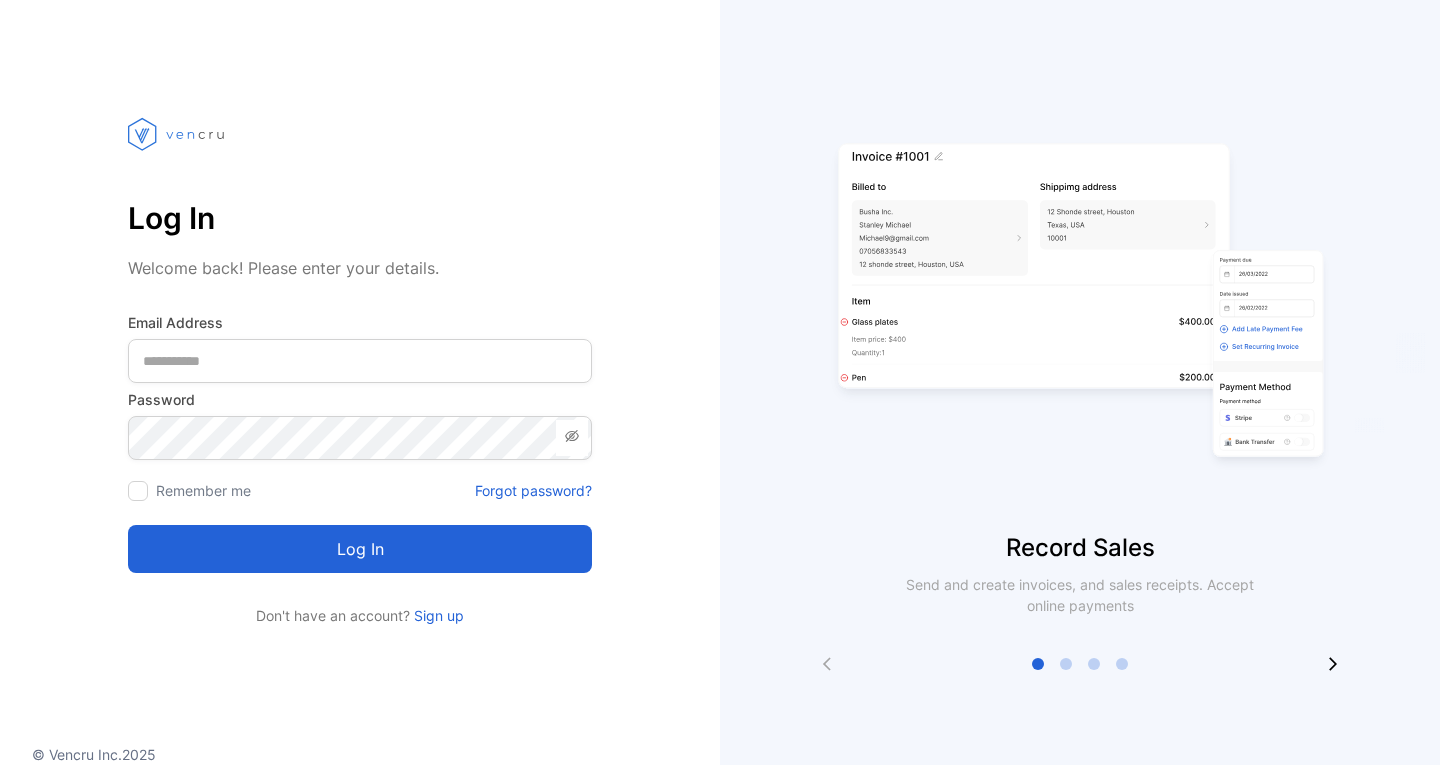 scroll, scrollTop: 0, scrollLeft: 0, axis: both 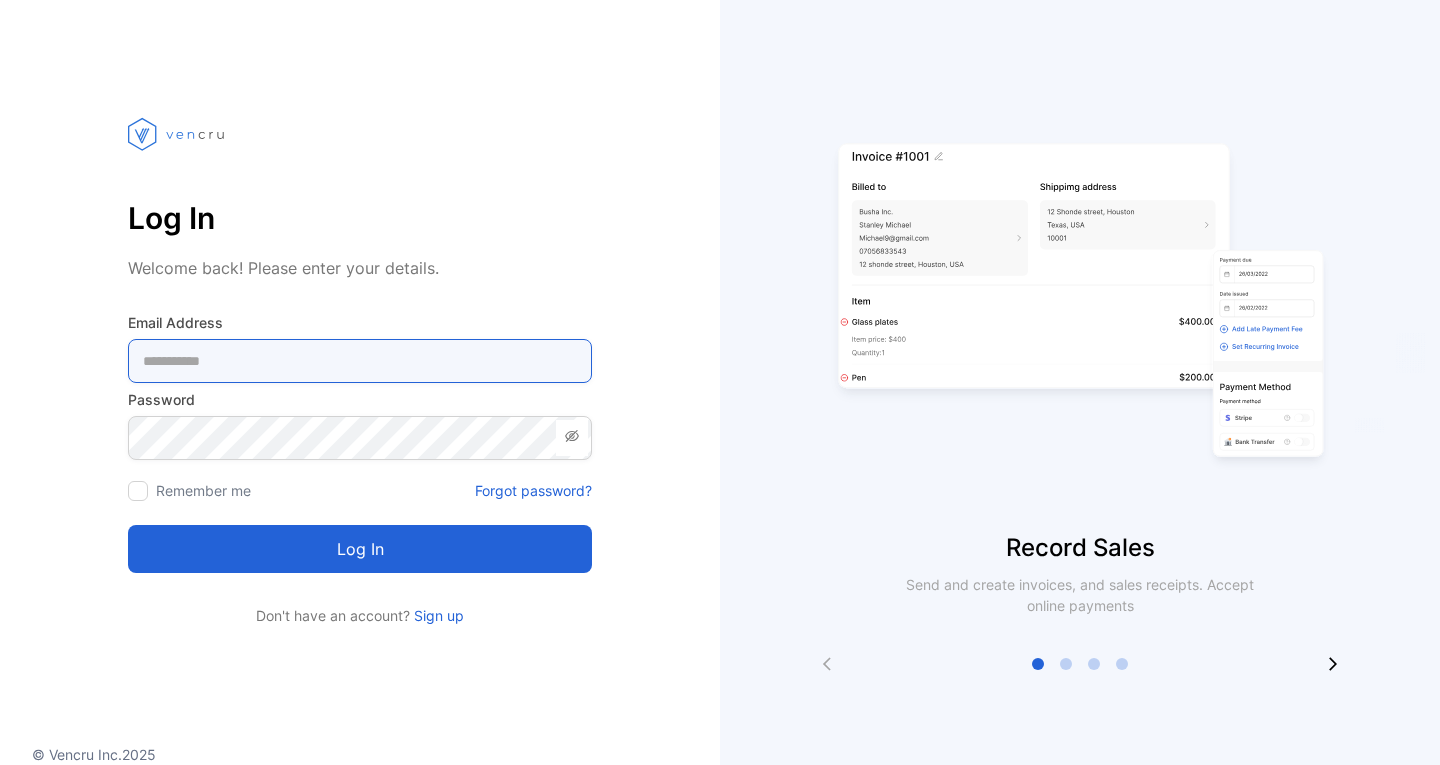 click at bounding box center [360, 361] 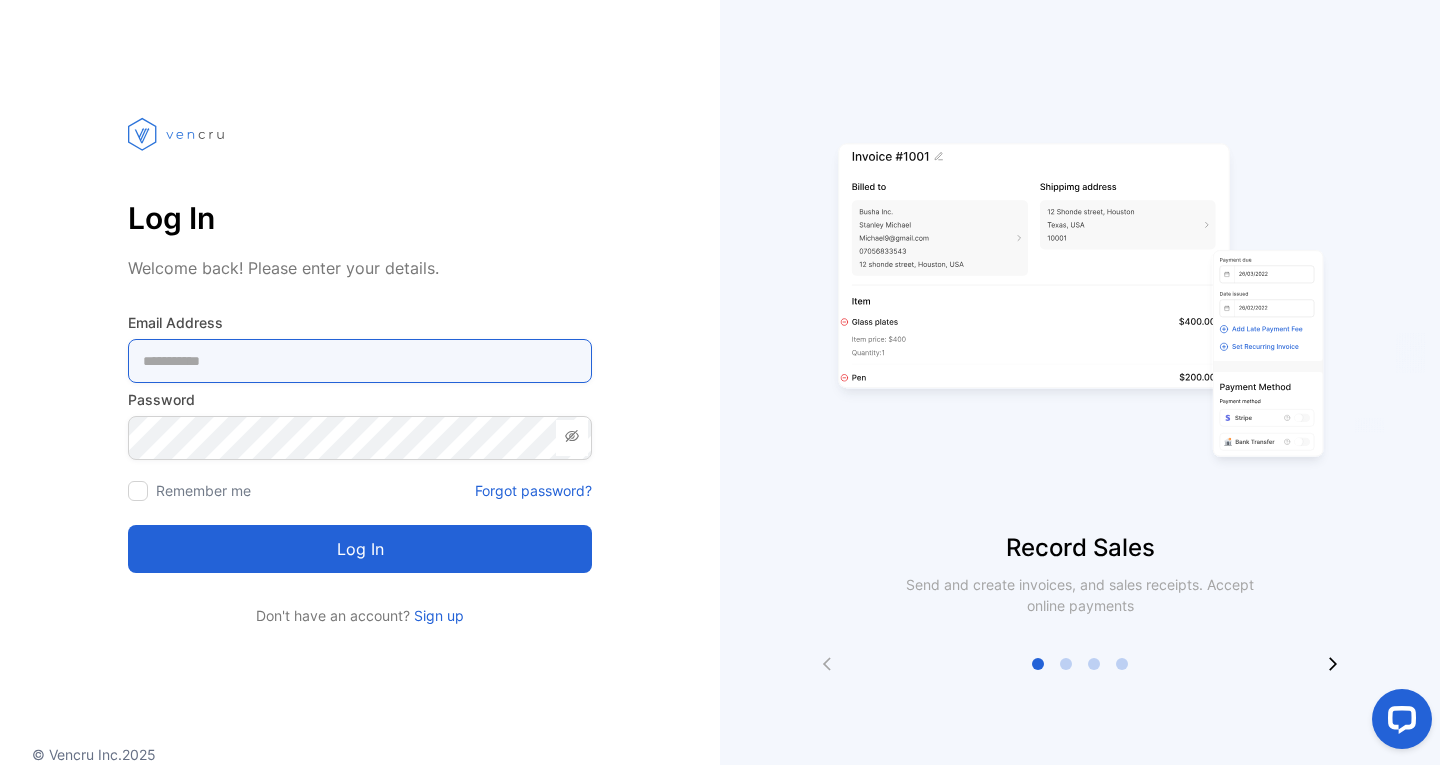 scroll, scrollTop: 0, scrollLeft: 0, axis: both 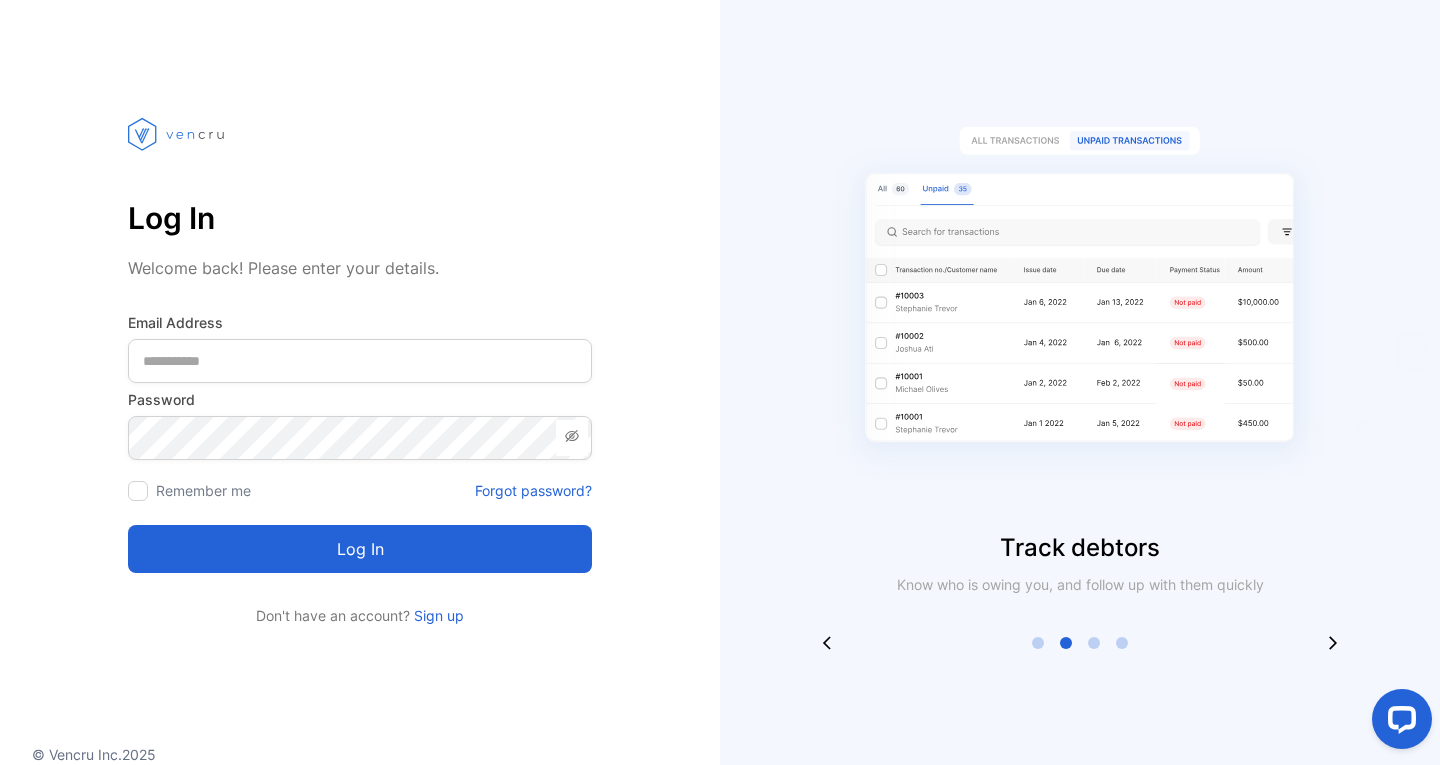 click on "Don't have an account?   Sign up" at bounding box center [360, 615] 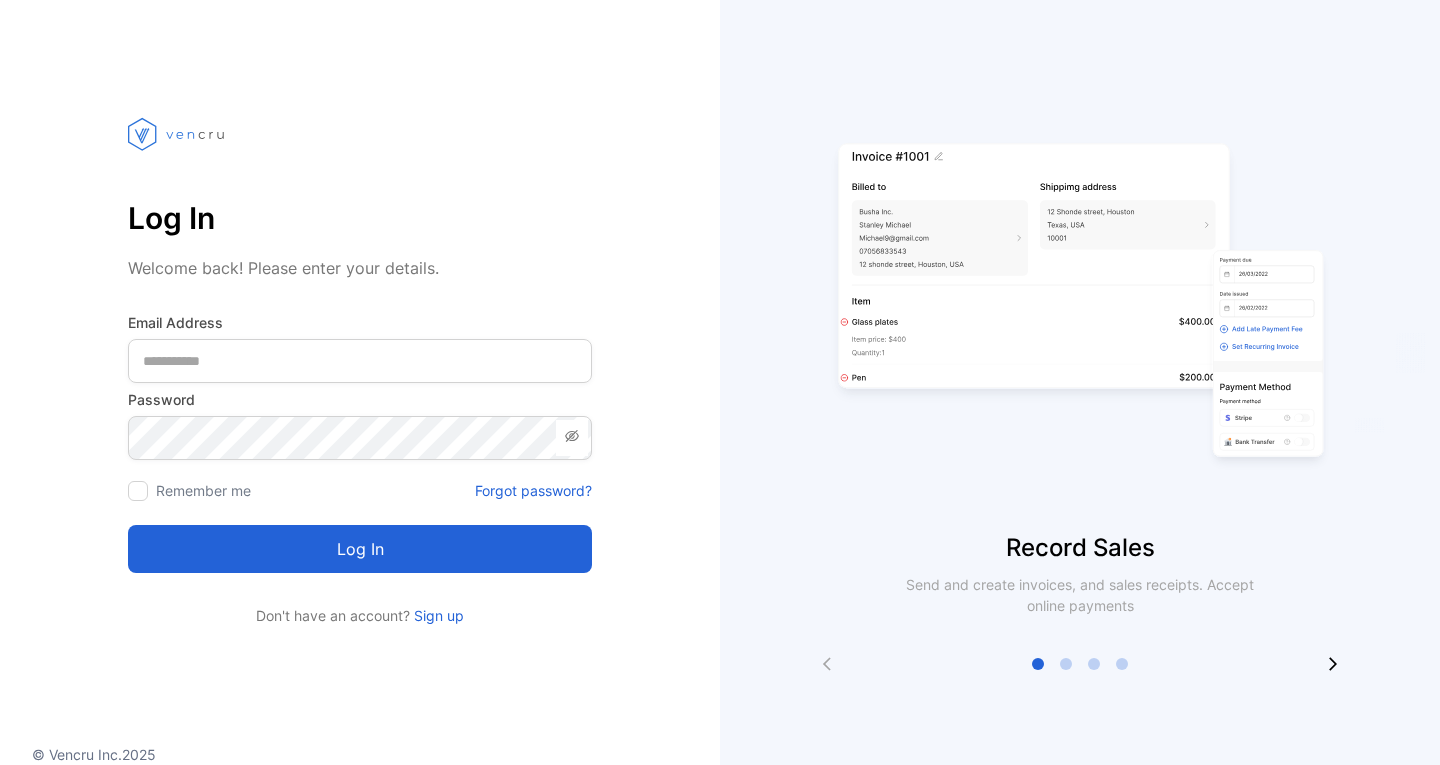 scroll, scrollTop: 0, scrollLeft: 0, axis: both 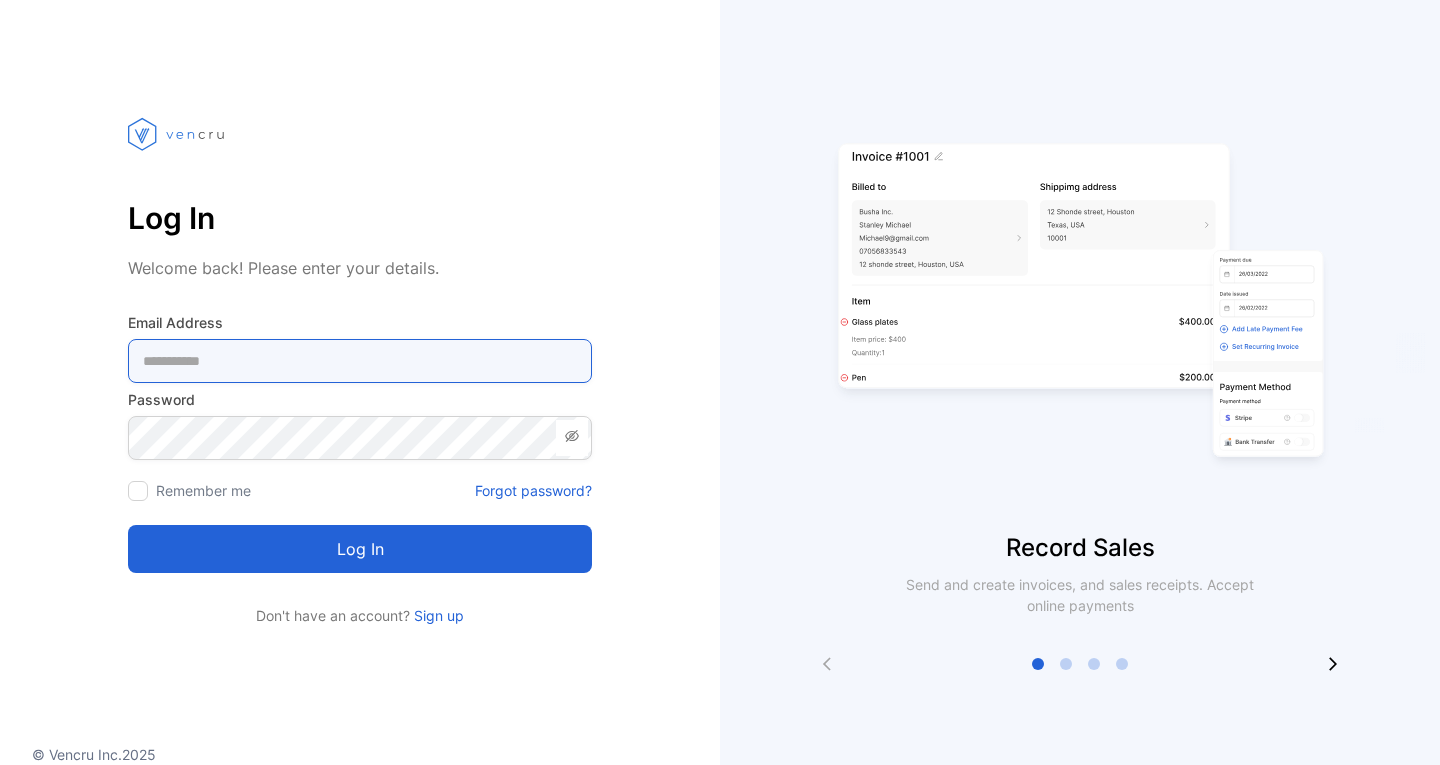 click at bounding box center (360, 361) 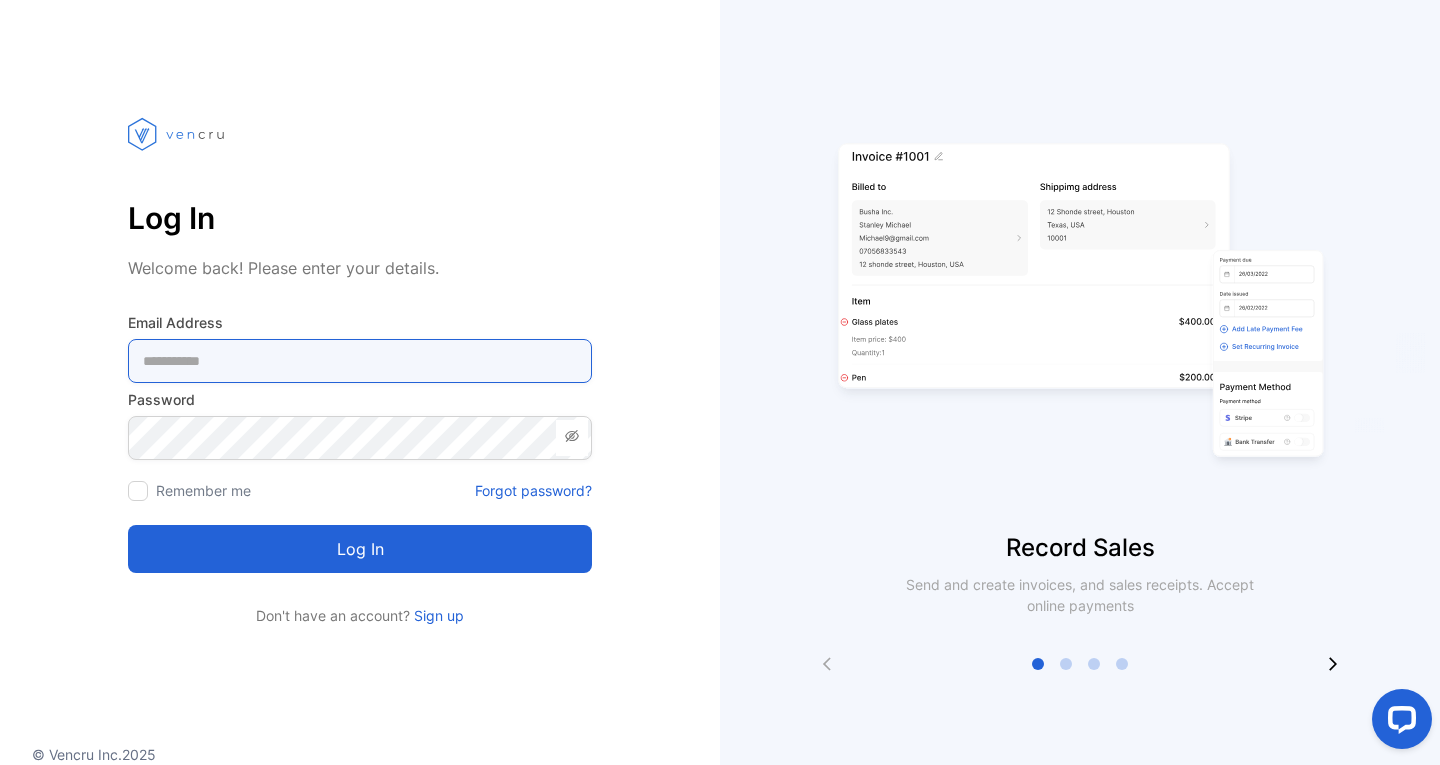 scroll, scrollTop: 0, scrollLeft: 0, axis: both 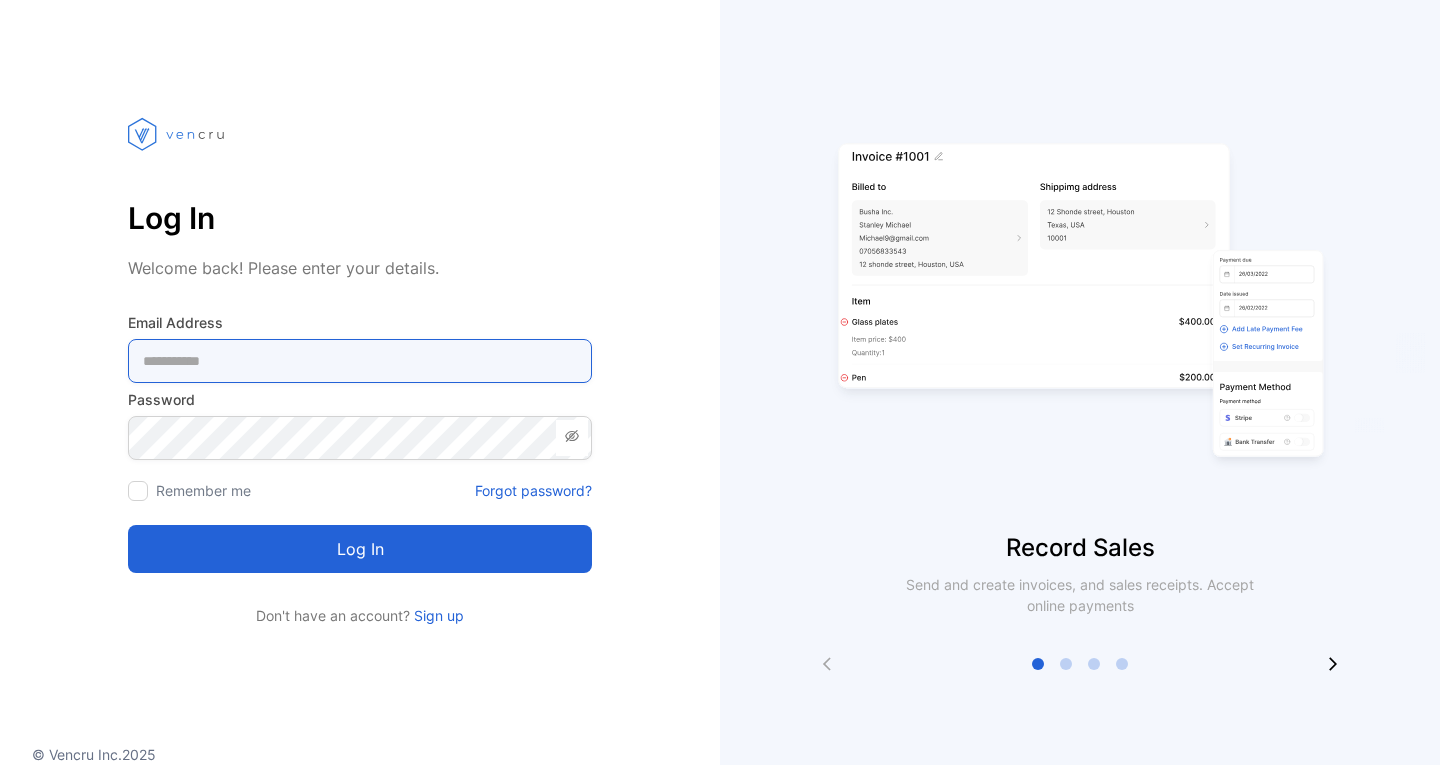 click at bounding box center [360, 361] 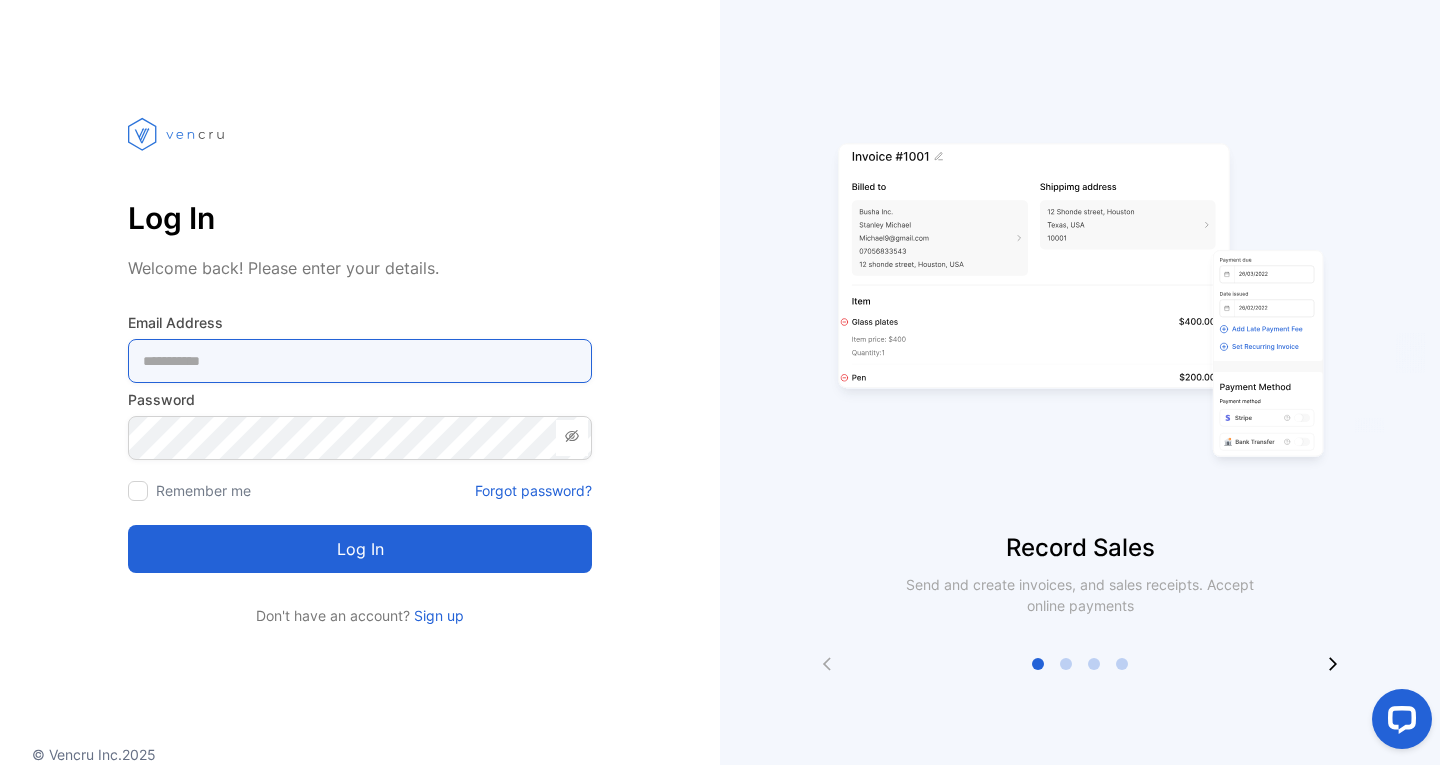 scroll, scrollTop: 0, scrollLeft: 0, axis: both 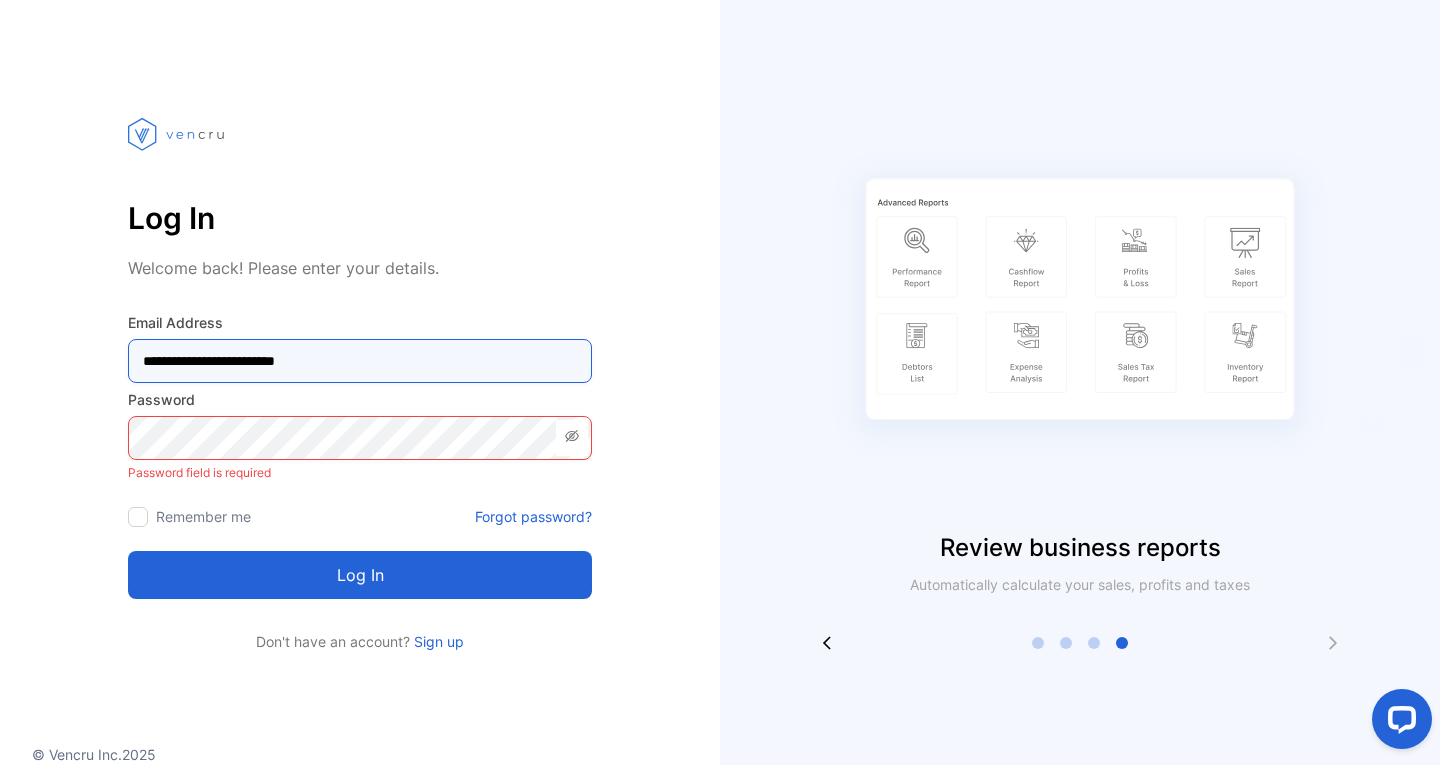 type on "**********" 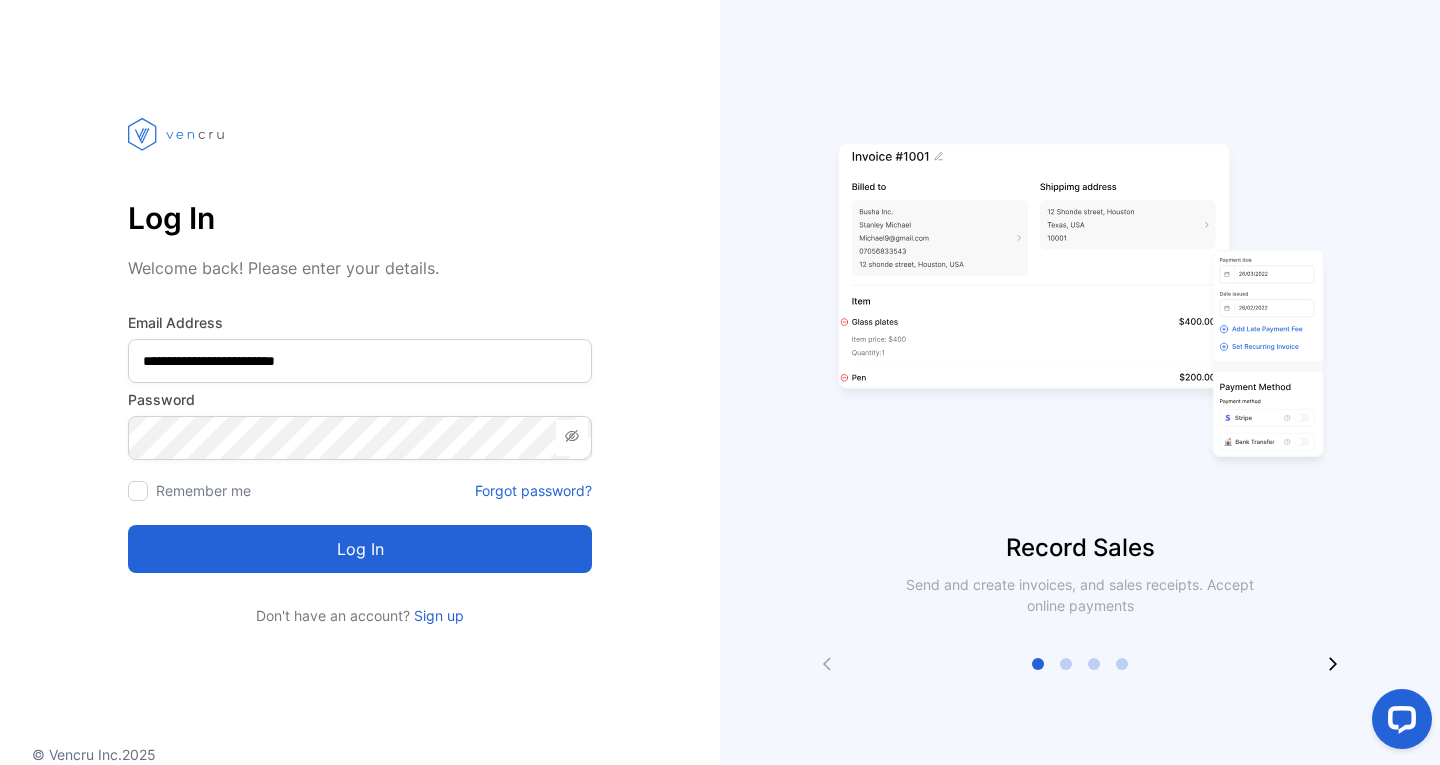 click on "Log in" at bounding box center [360, 549] 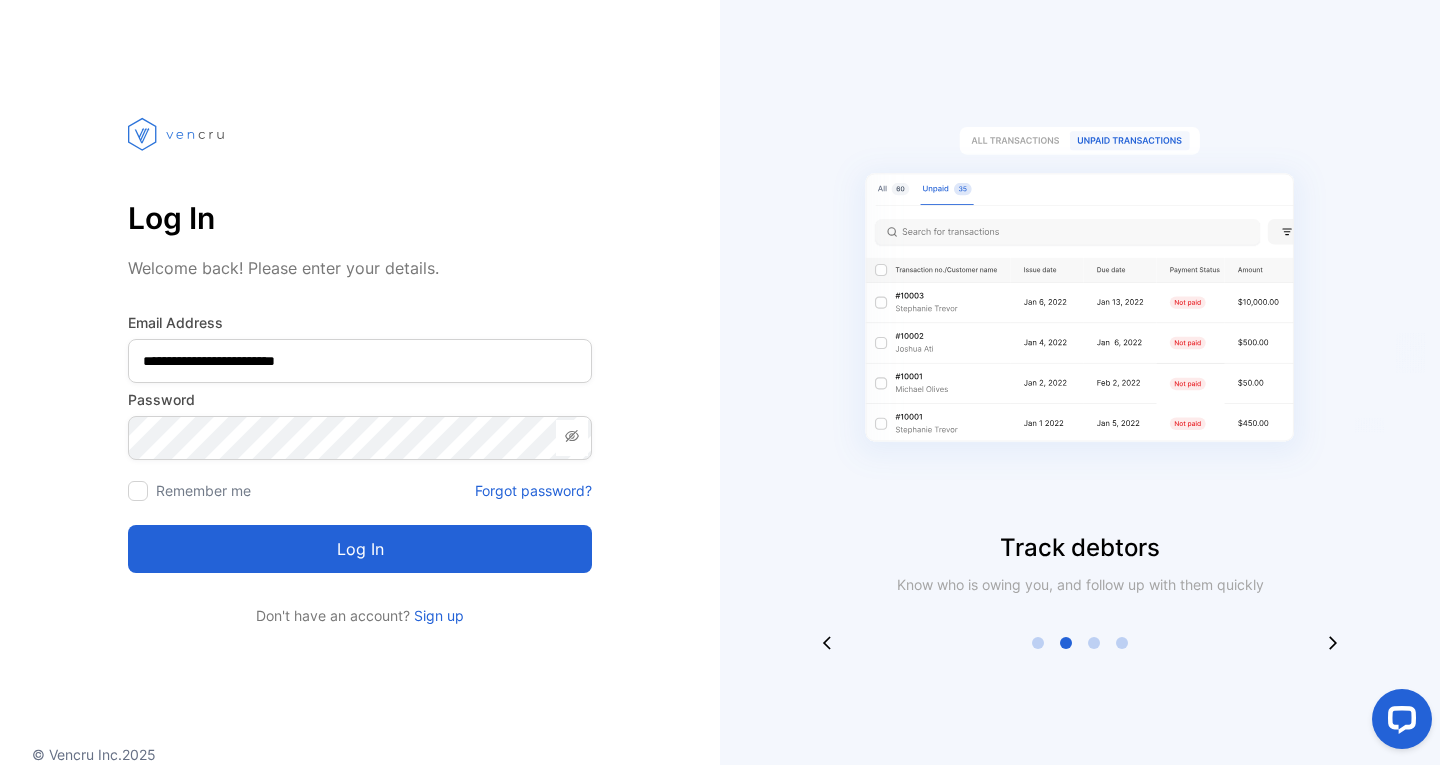 click on "Sign up" at bounding box center [437, 615] 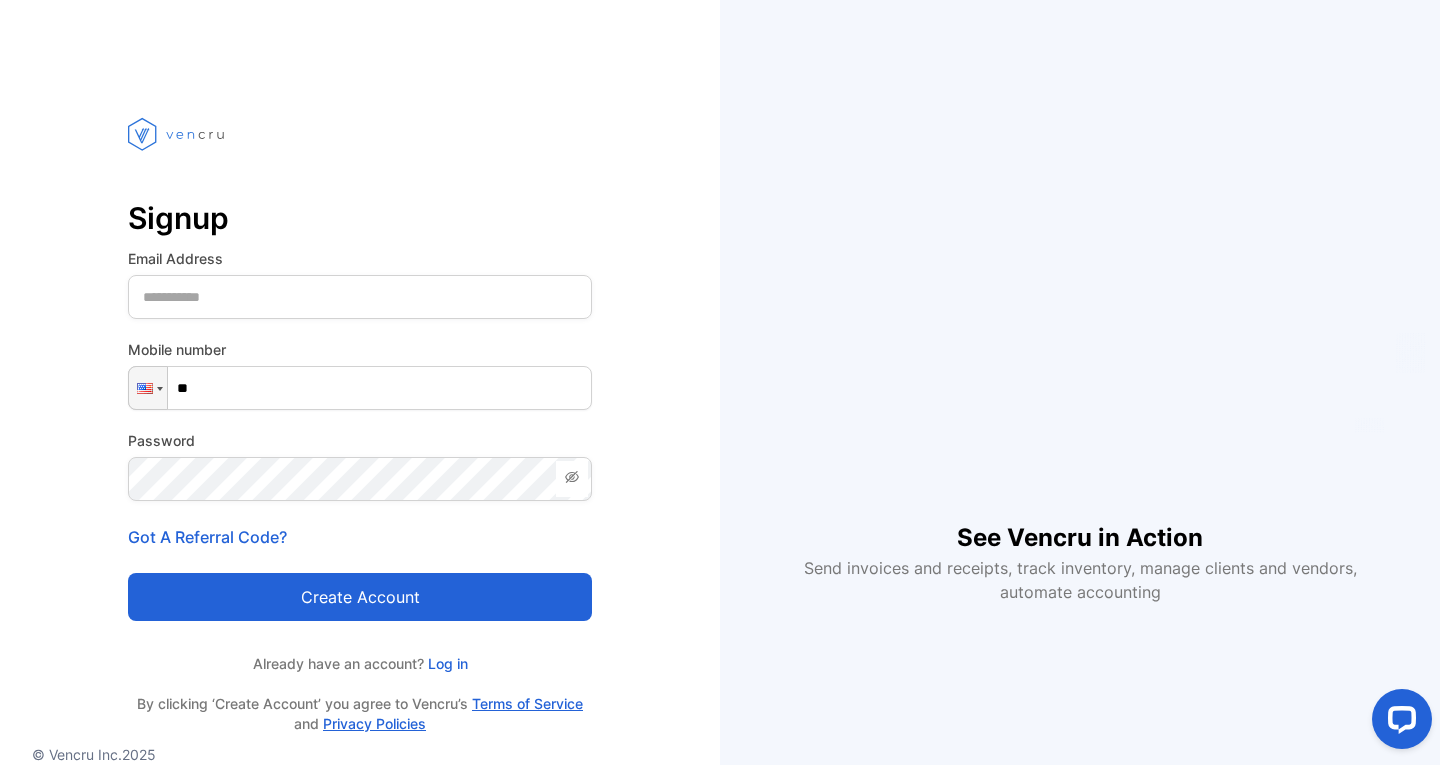 type on "***" 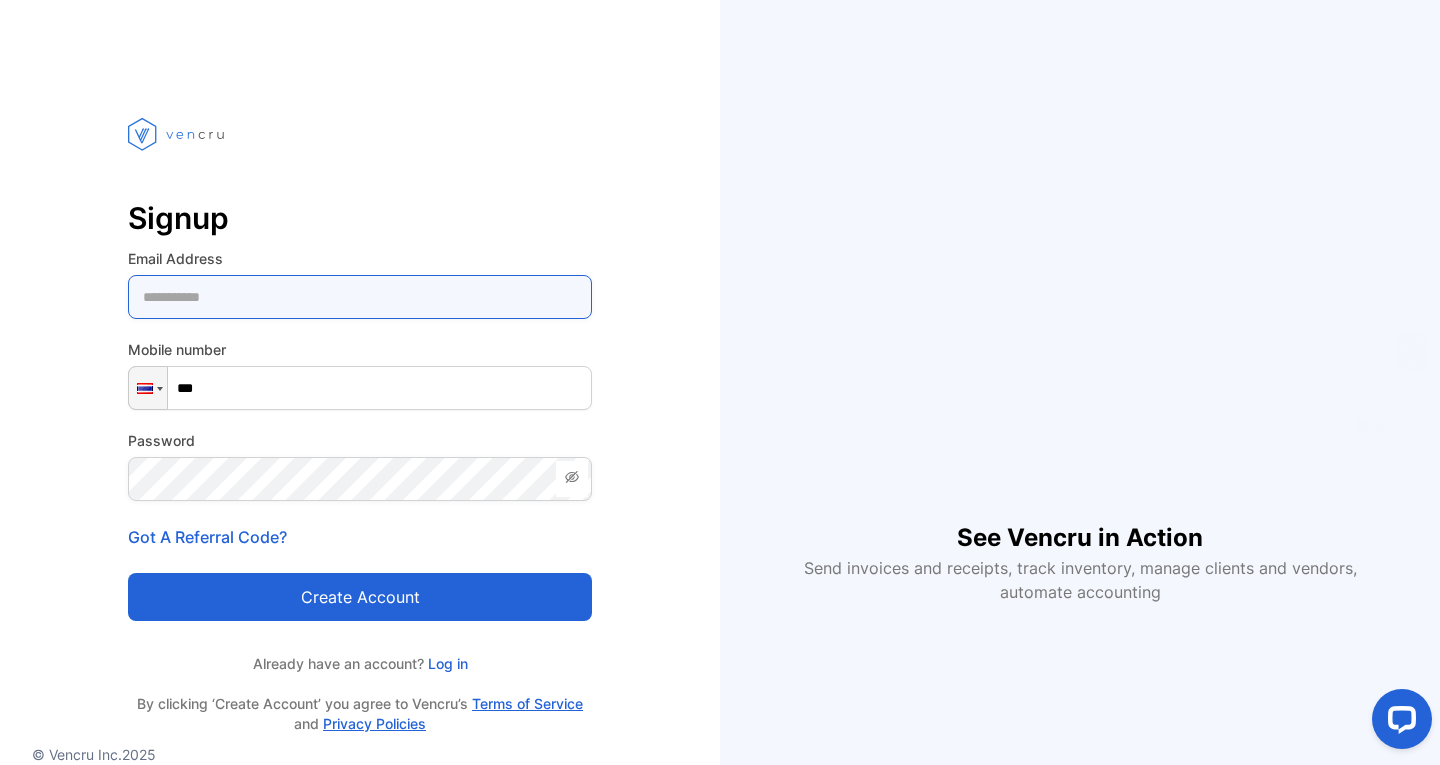 click at bounding box center [360, 297] 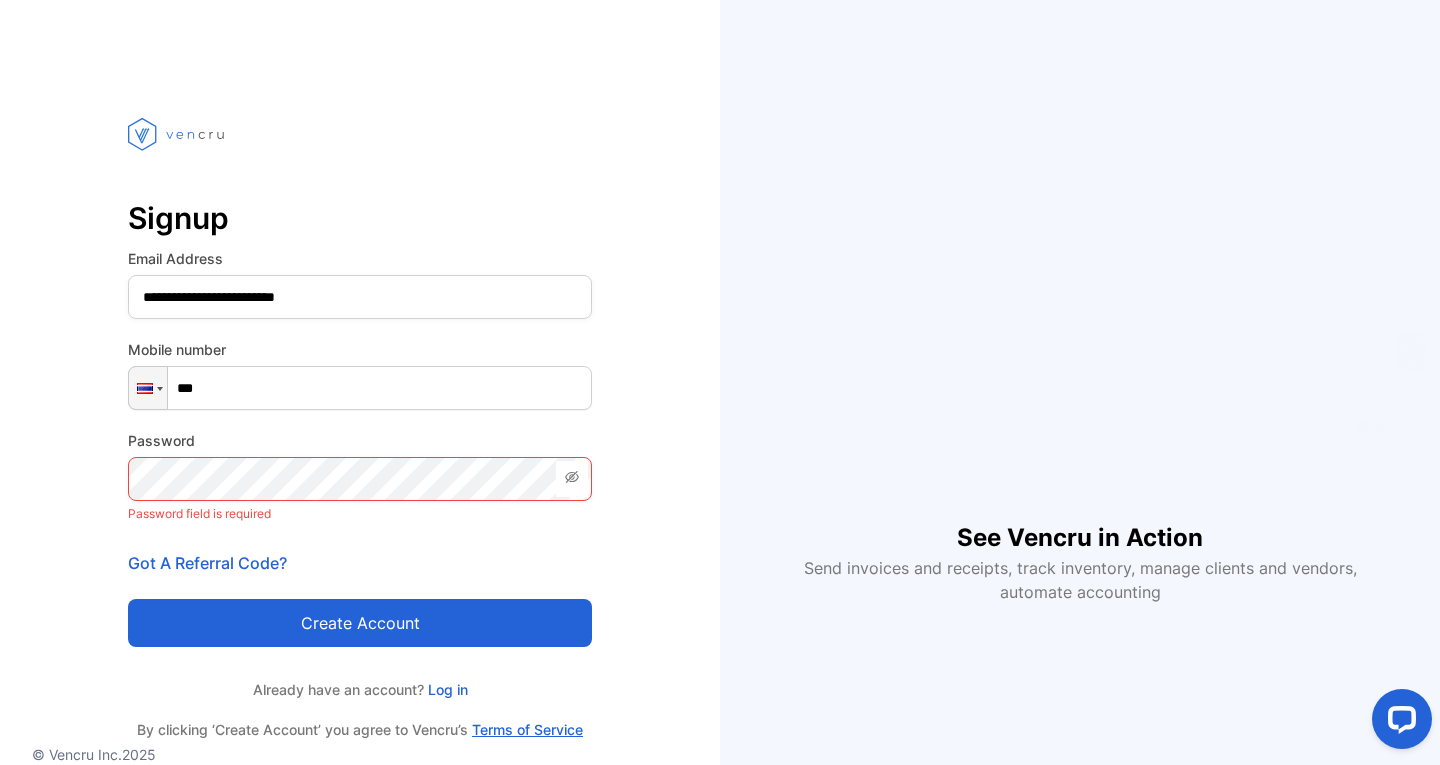 click on "***" at bounding box center (360, 388) 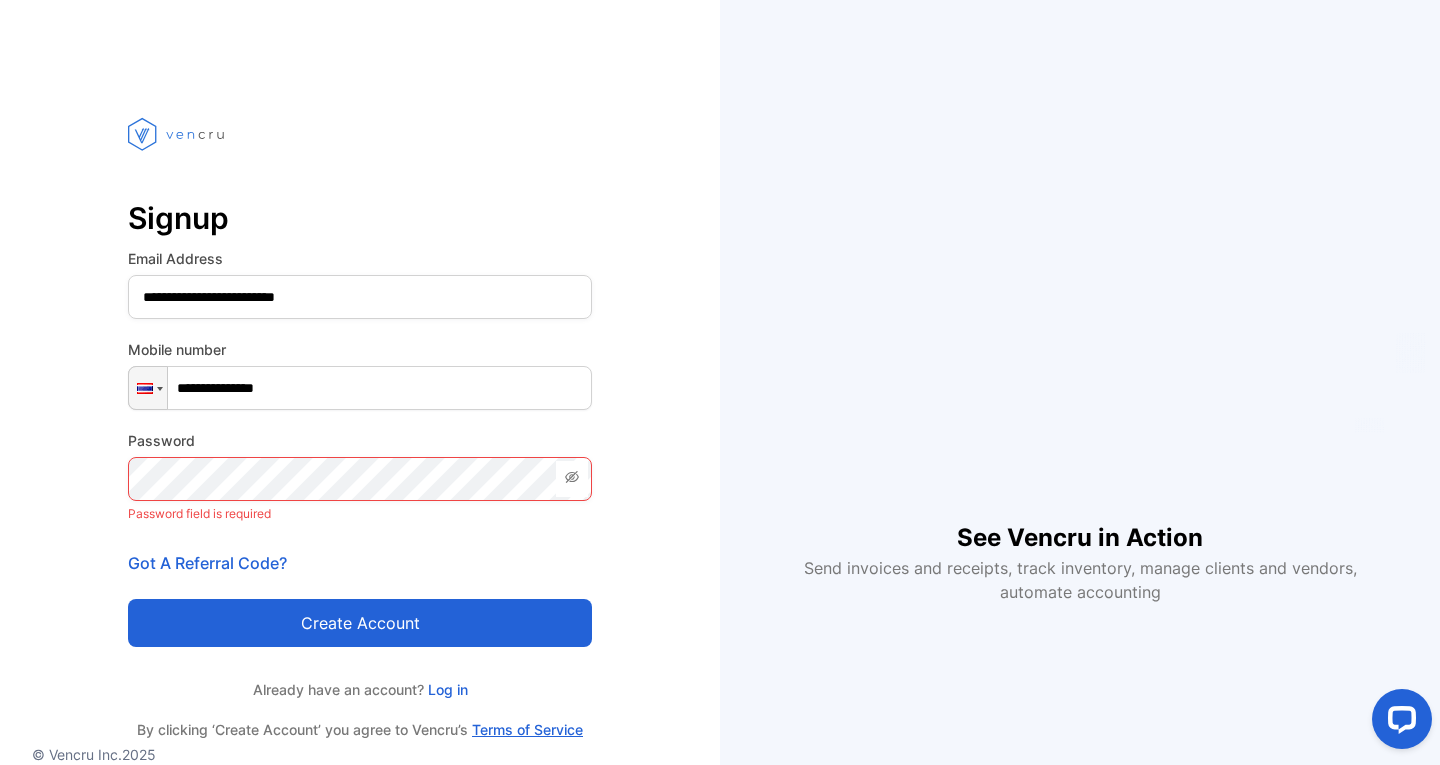 type on "**********" 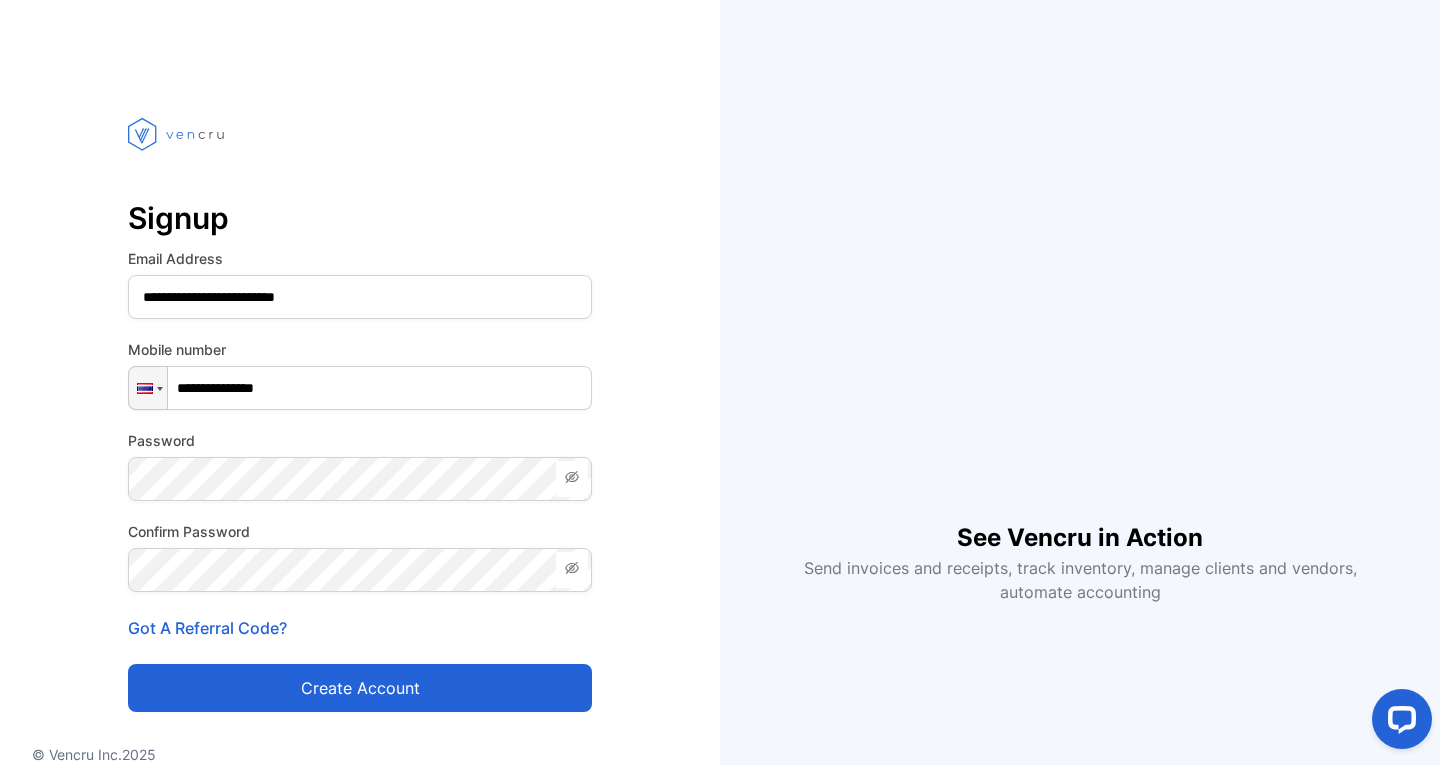 click on "Create account" at bounding box center [360, 688] 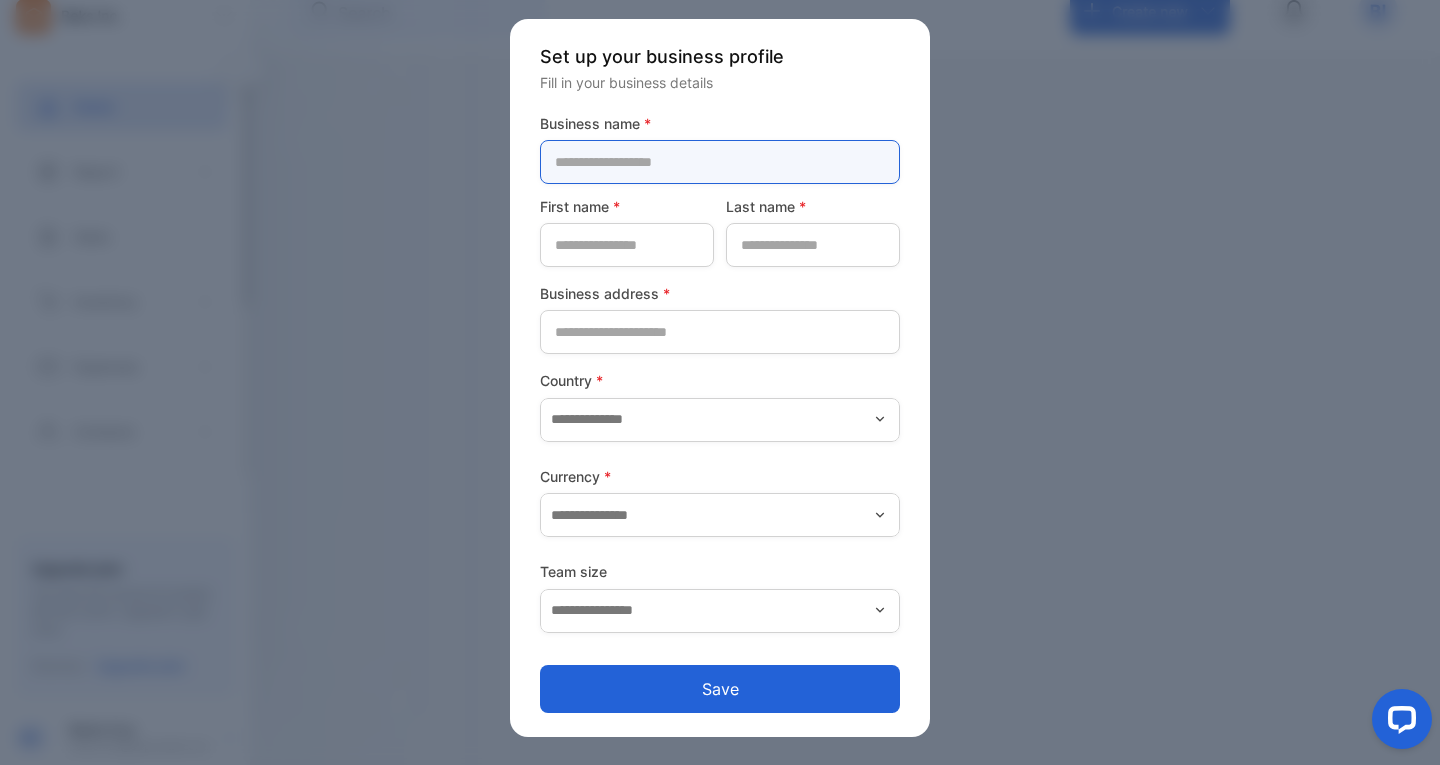 click at bounding box center [720, 162] 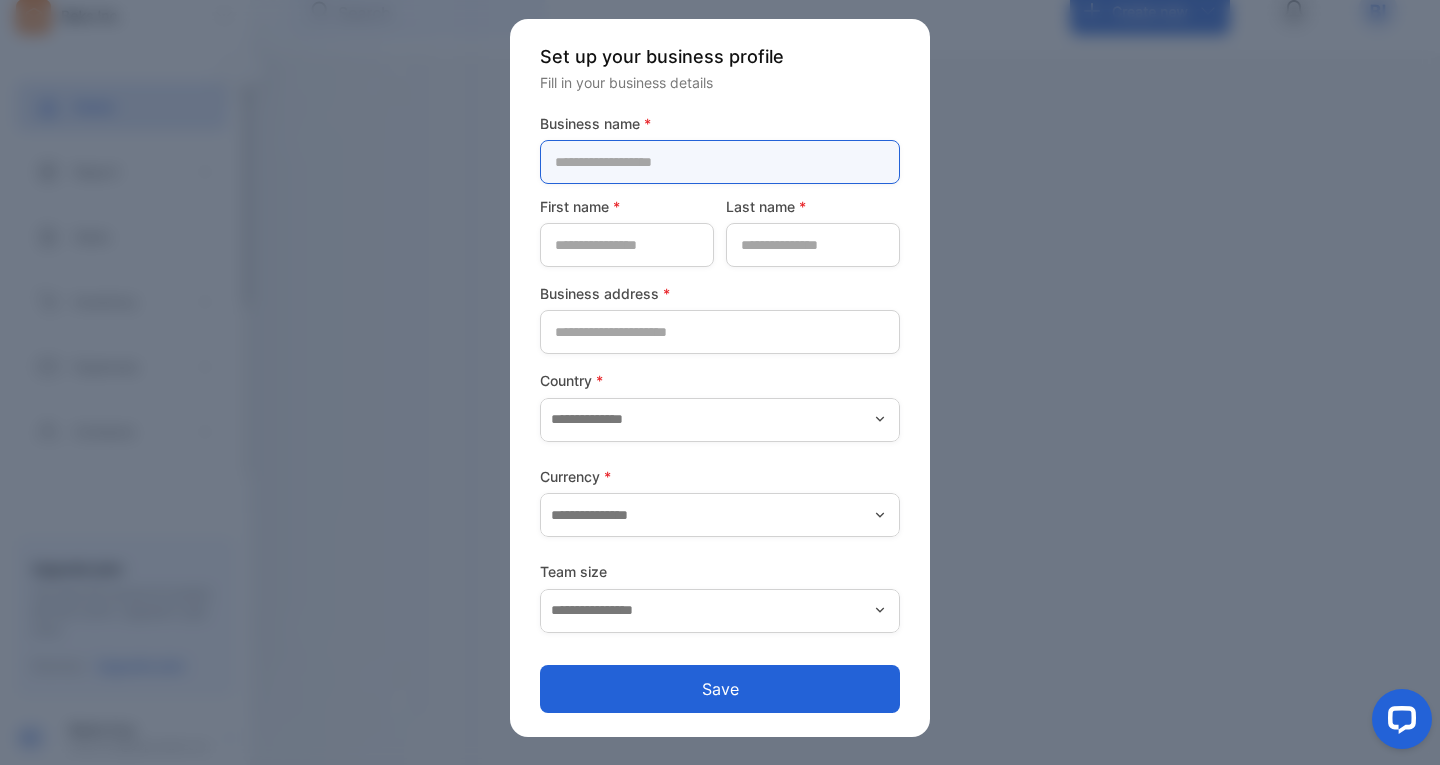 type on "**********" 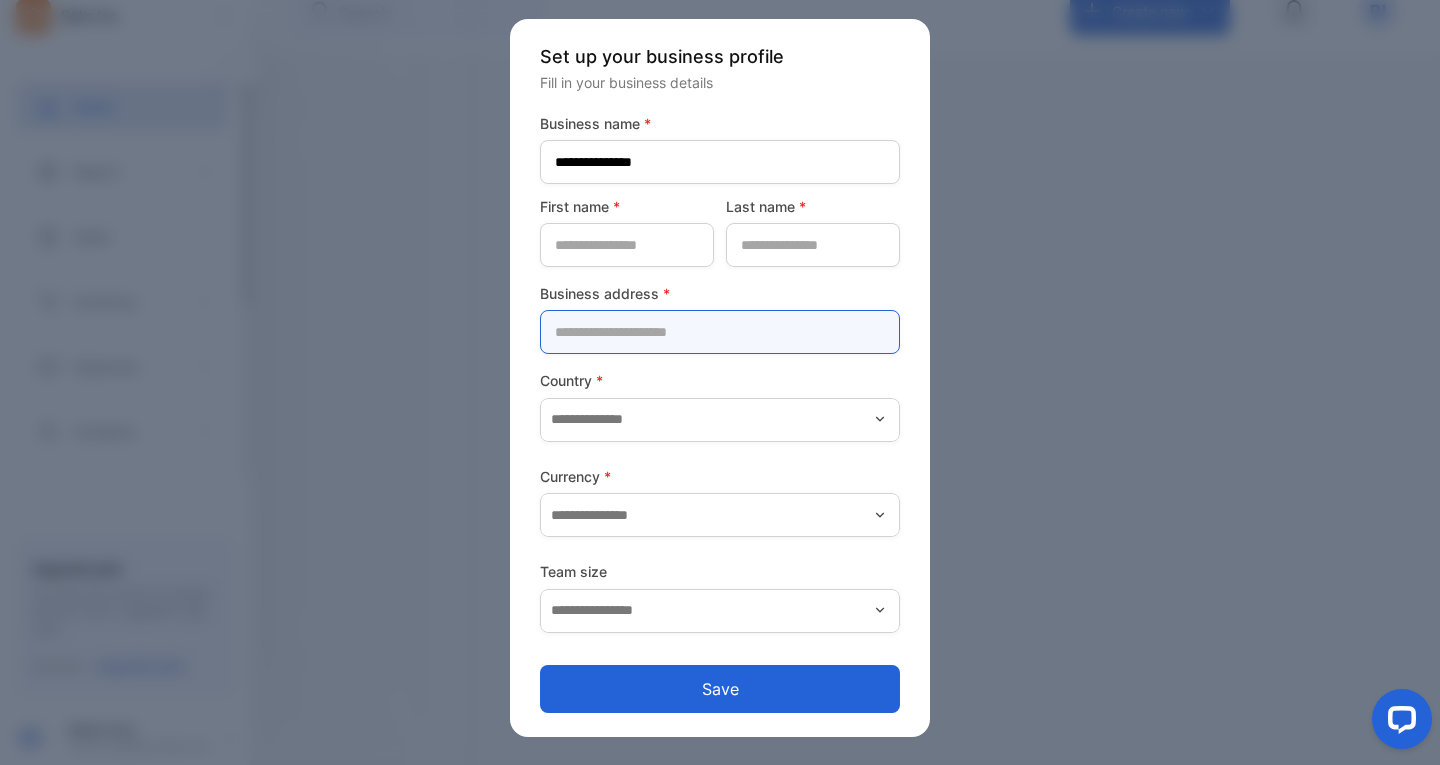 type on "*******" 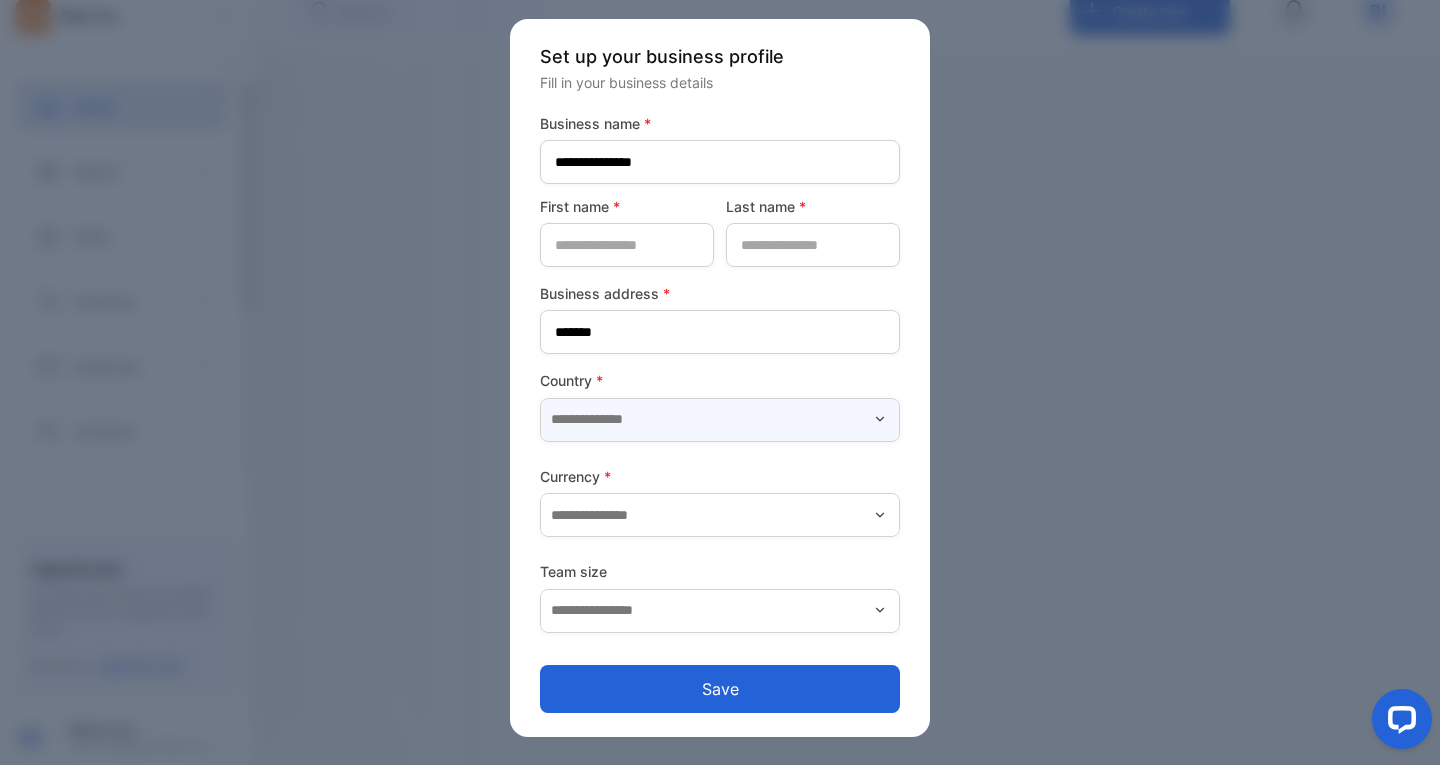 type on "********" 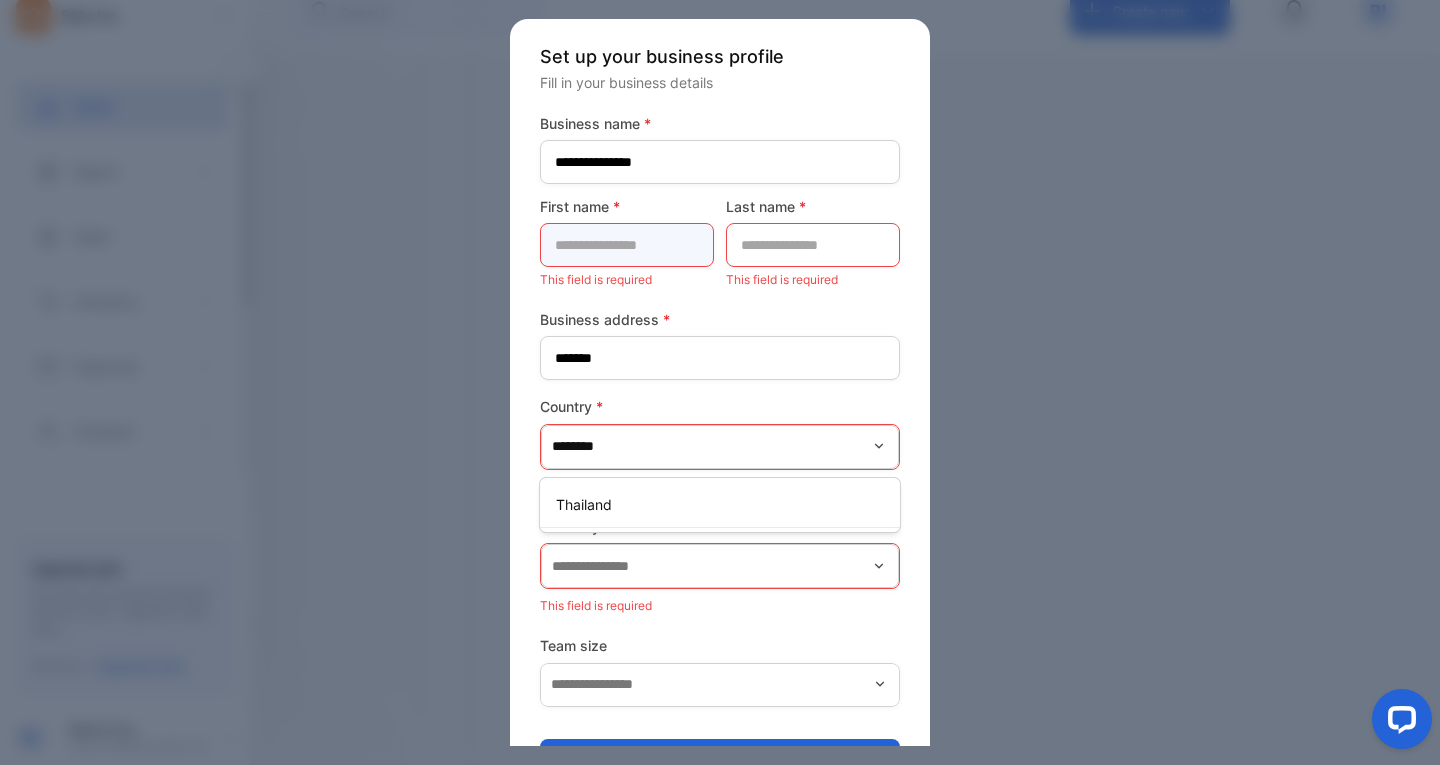 click at bounding box center [627, 245] 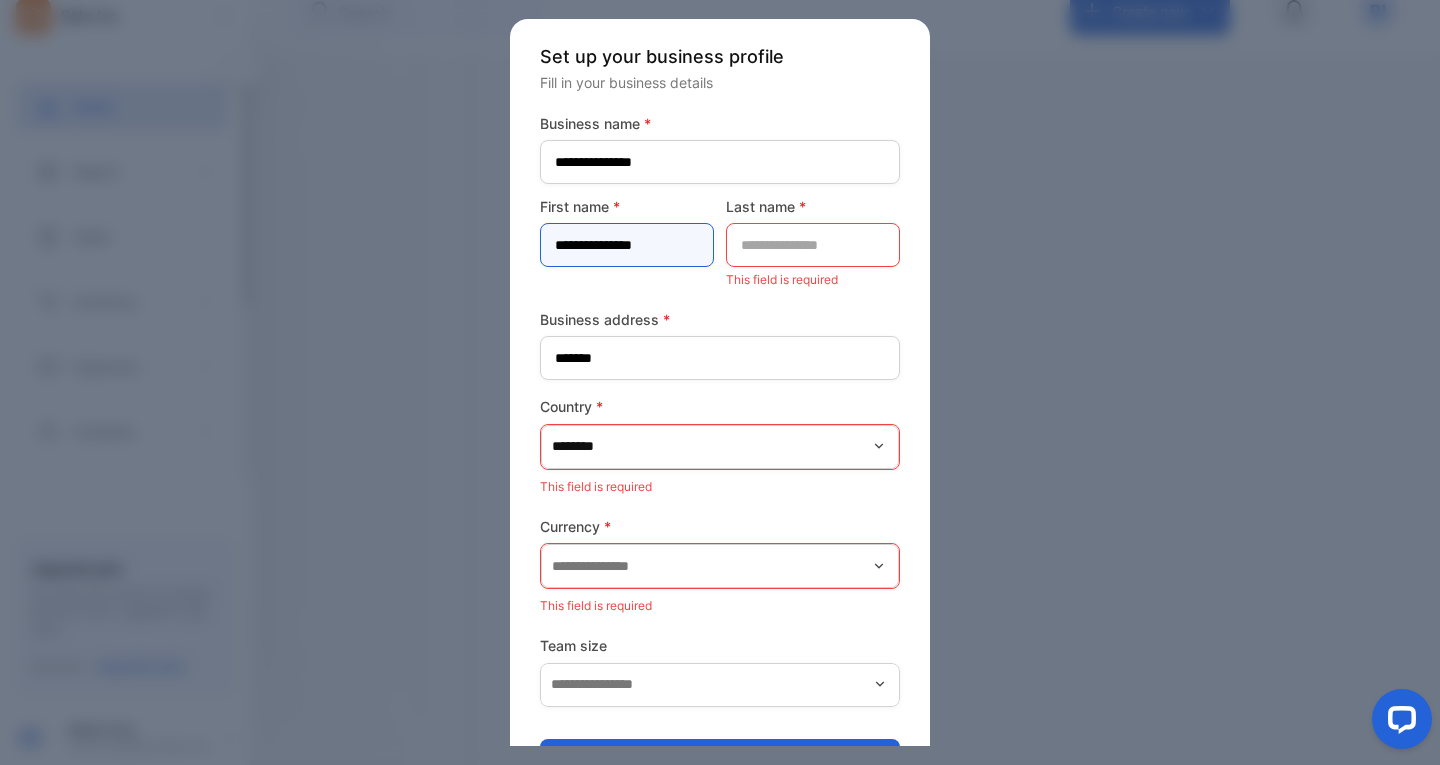 drag, startPoint x: 634, startPoint y: 245, endPoint x: 591, endPoint y: 250, distance: 43.289722 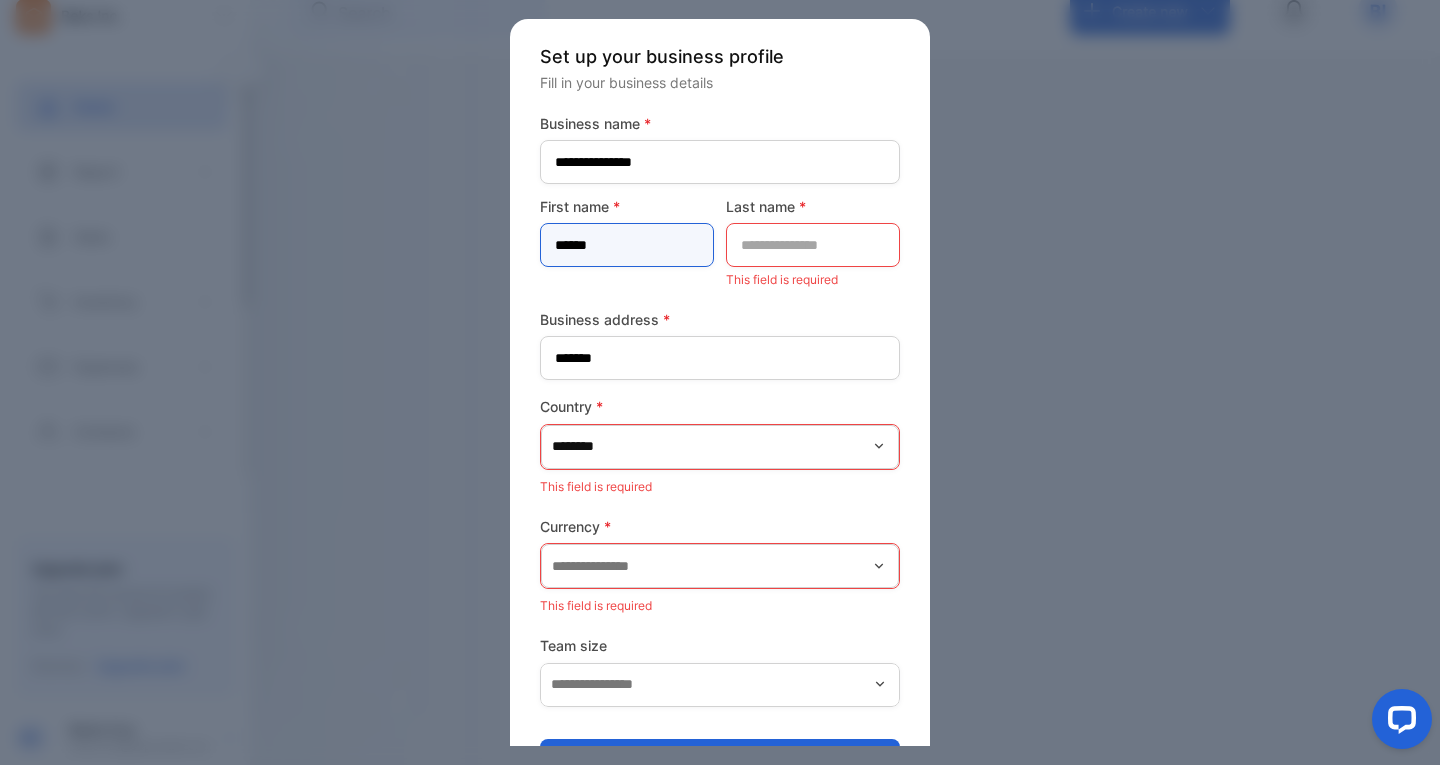 type on "*****" 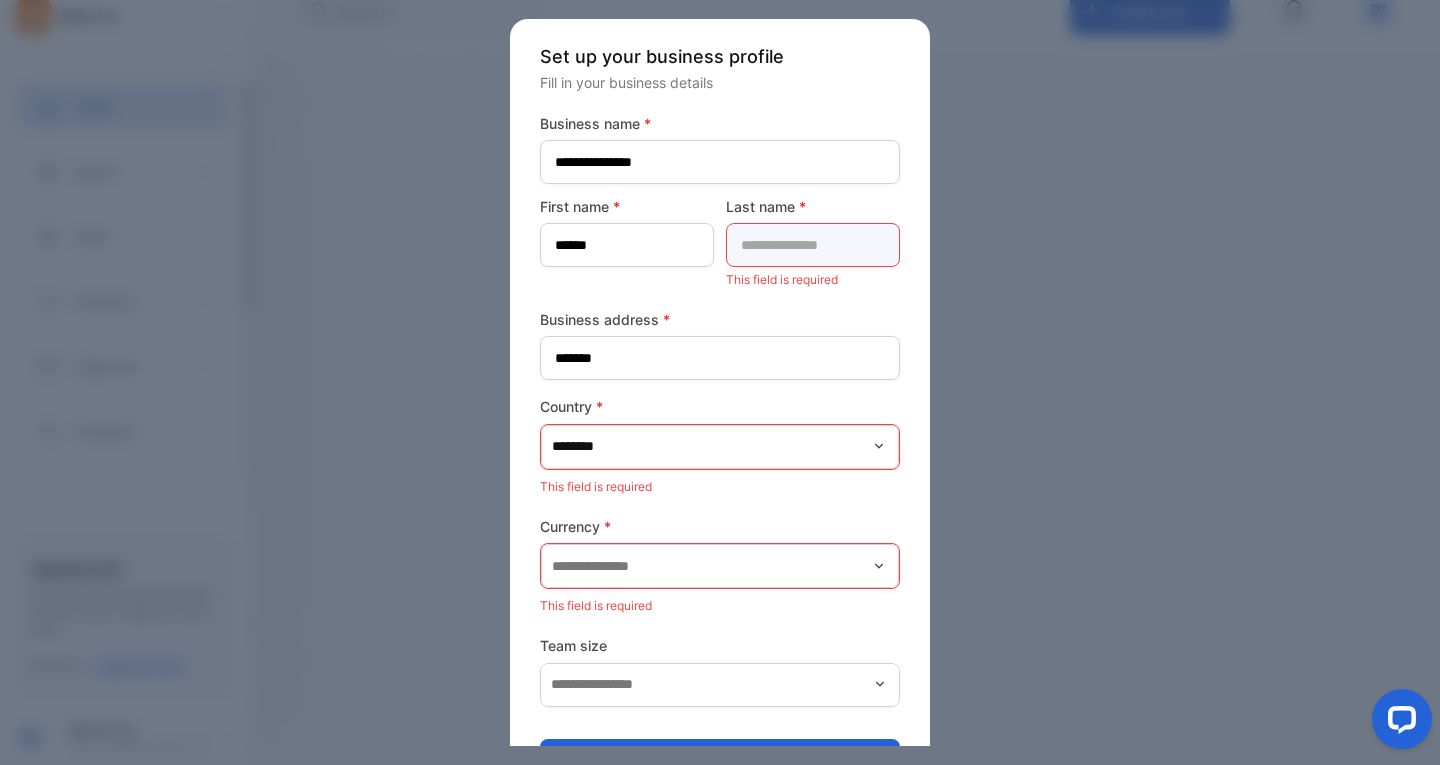 click at bounding box center (813, 245) 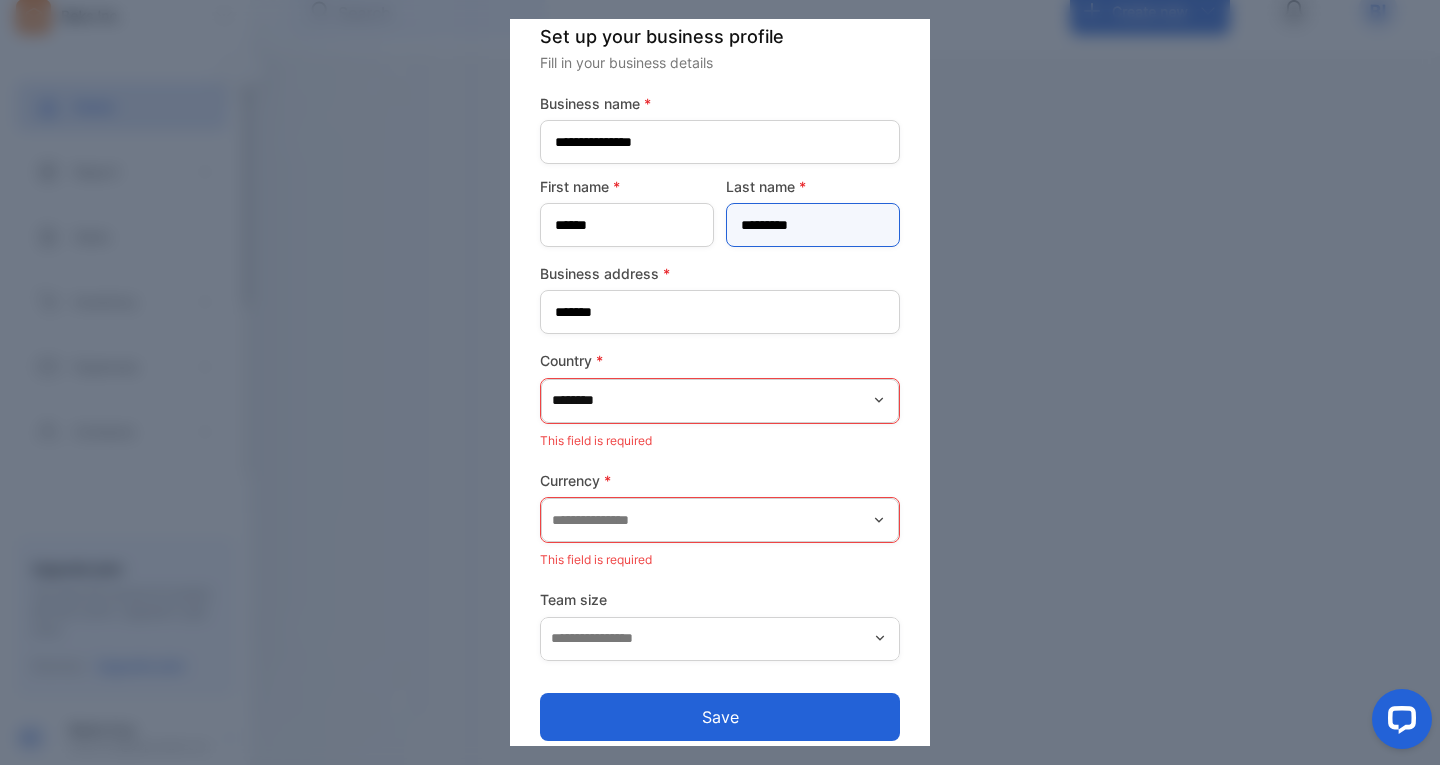 scroll, scrollTop: 38, scrollLeft: 0, axis: vertical 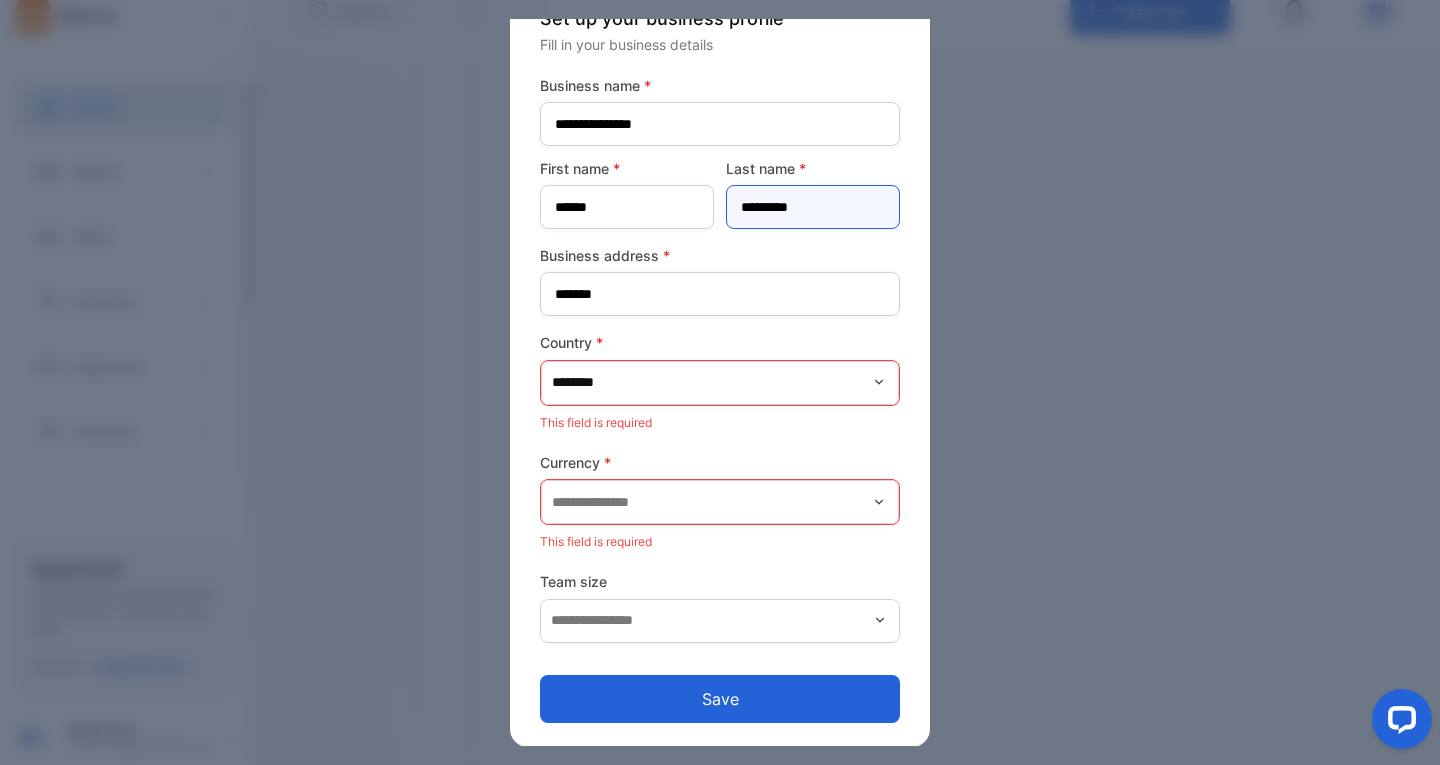 type on "*********" 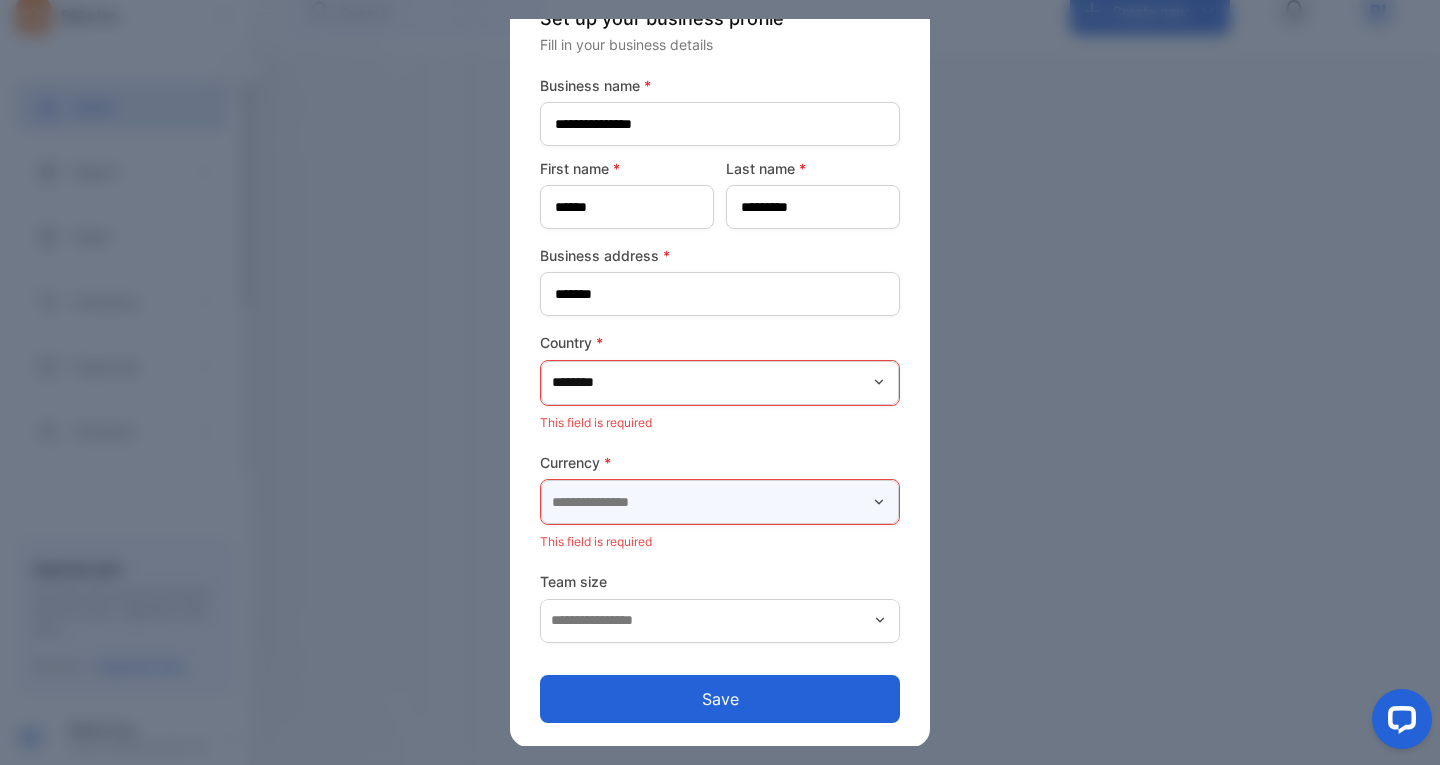 click at bounding box center (720, 502) 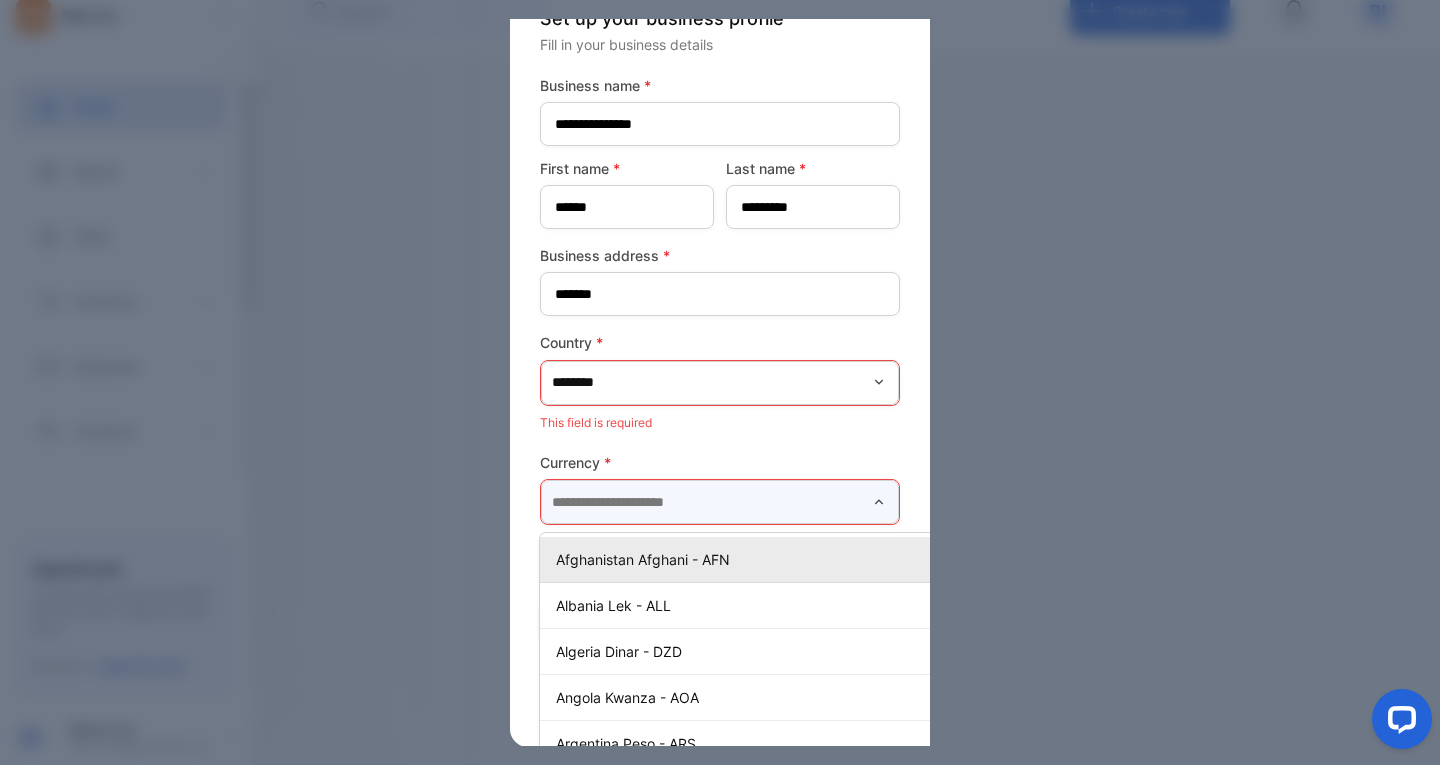 scroll, scrollTop: 38, scrollLeft: 30, axis: both 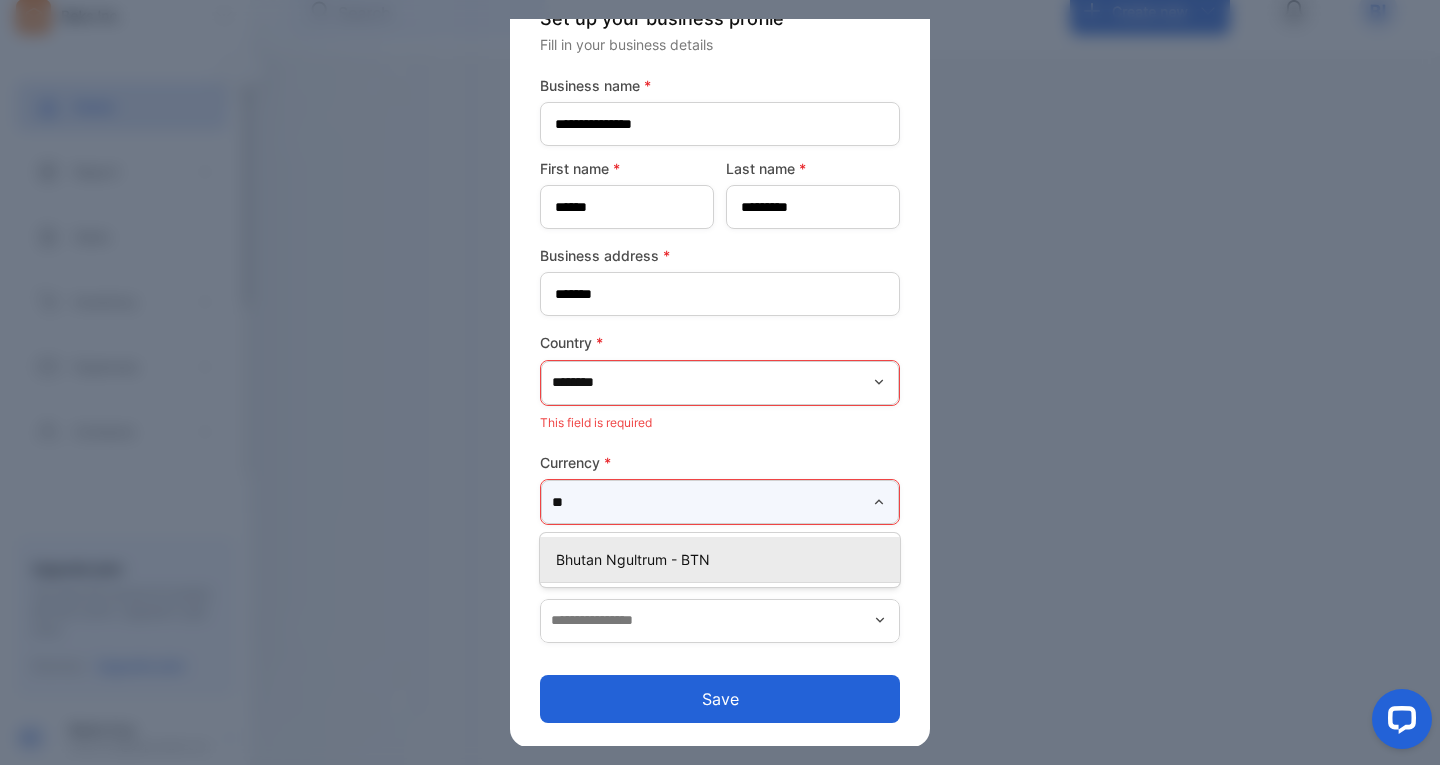 type on "*" 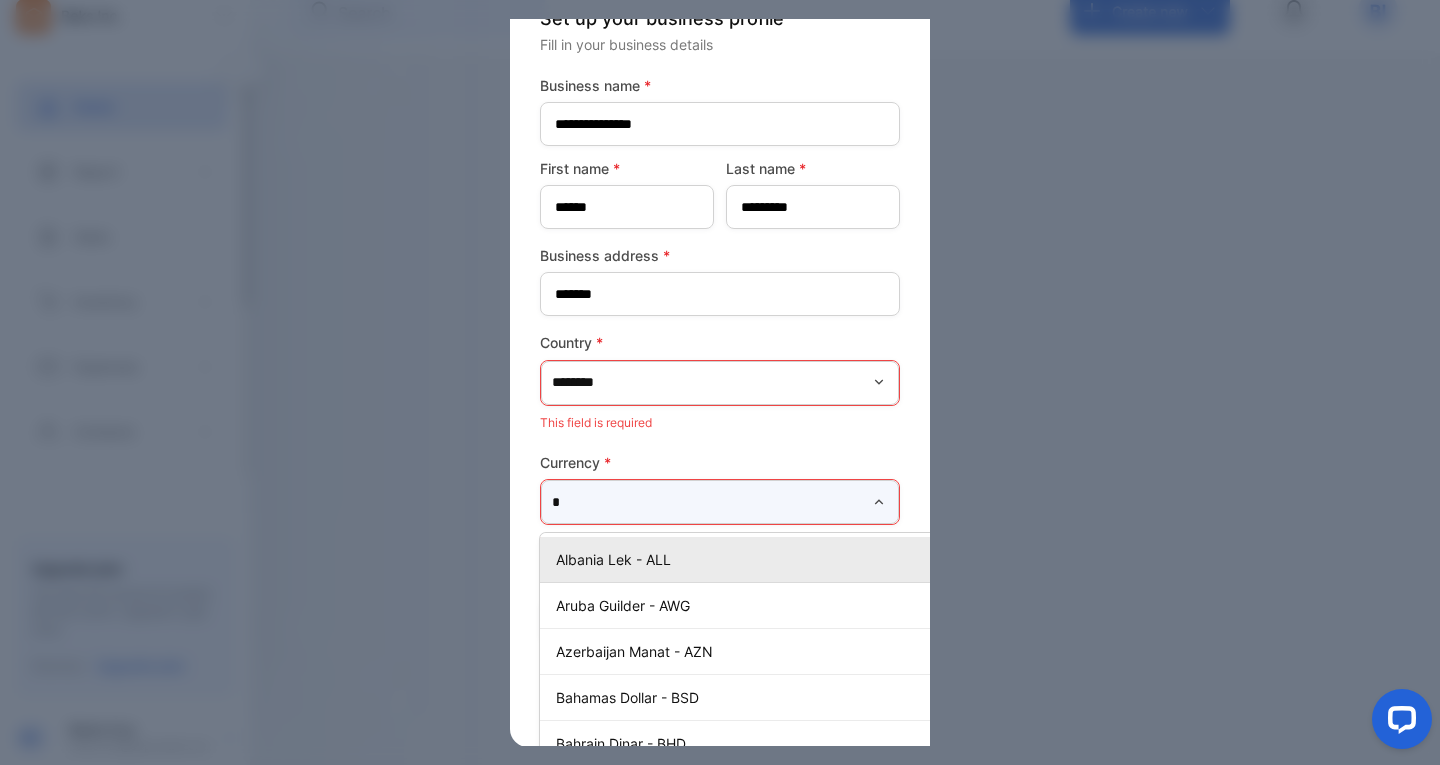 scroll, scrollTop: 65, scrollLeft: 30, axis: both 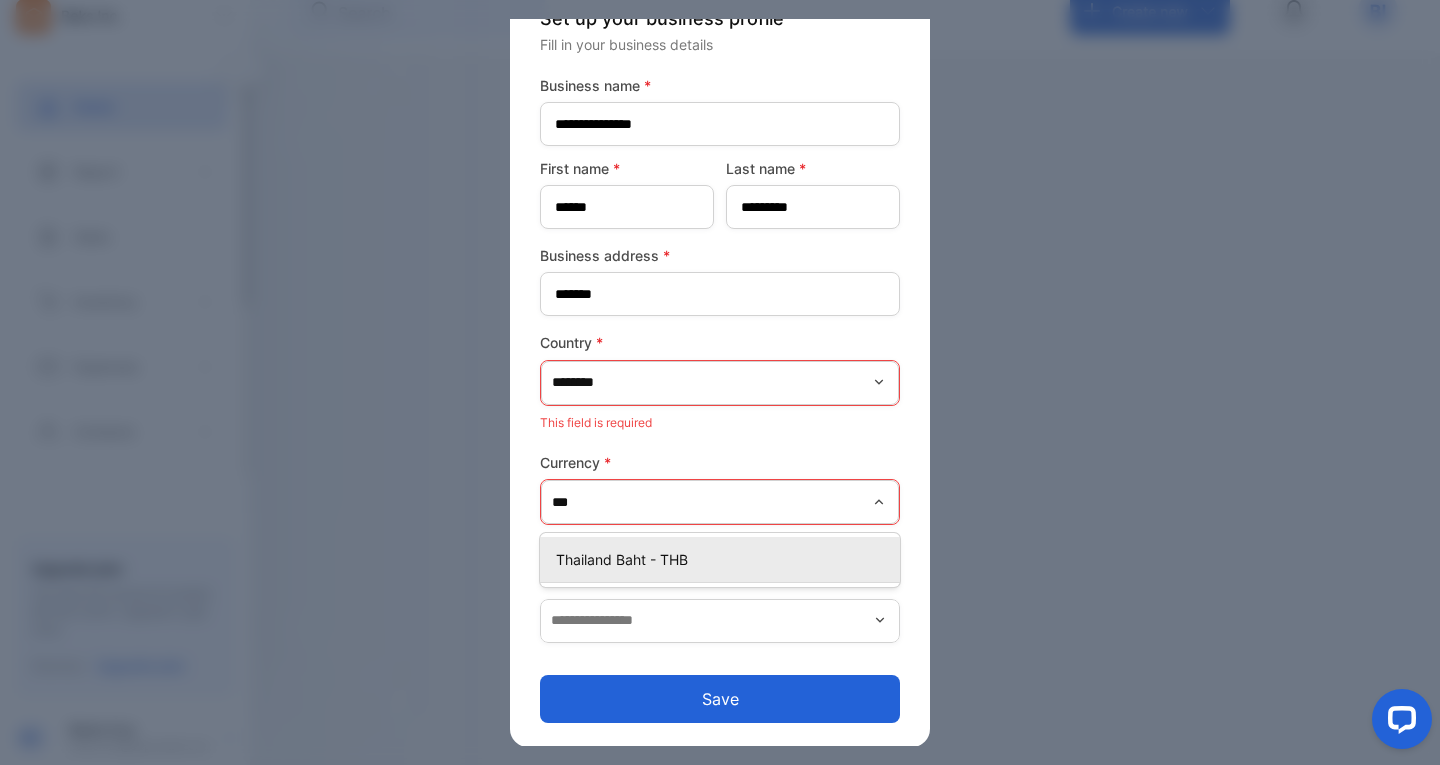 click on "Thailand Baht - THB" at bounding box center (724, 559) 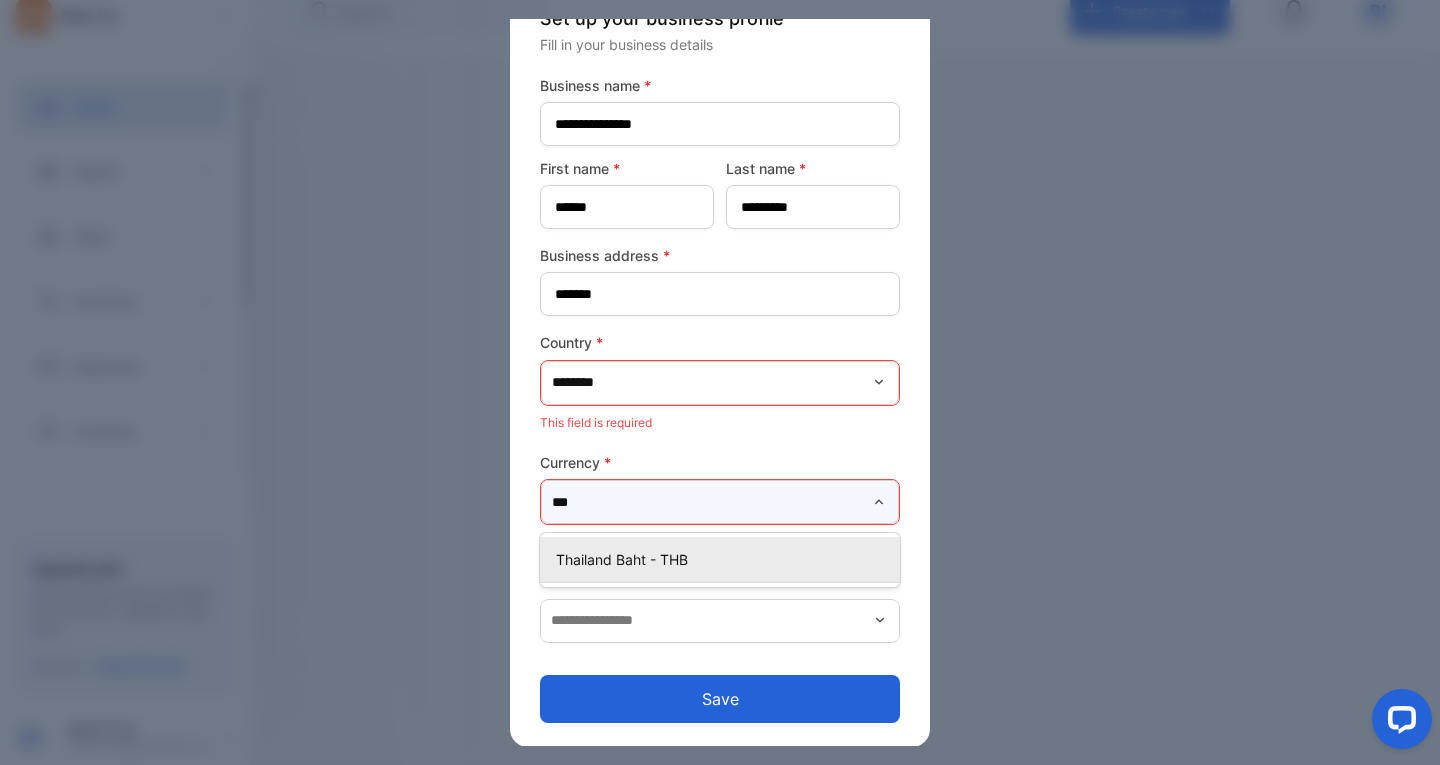 type on "**********" 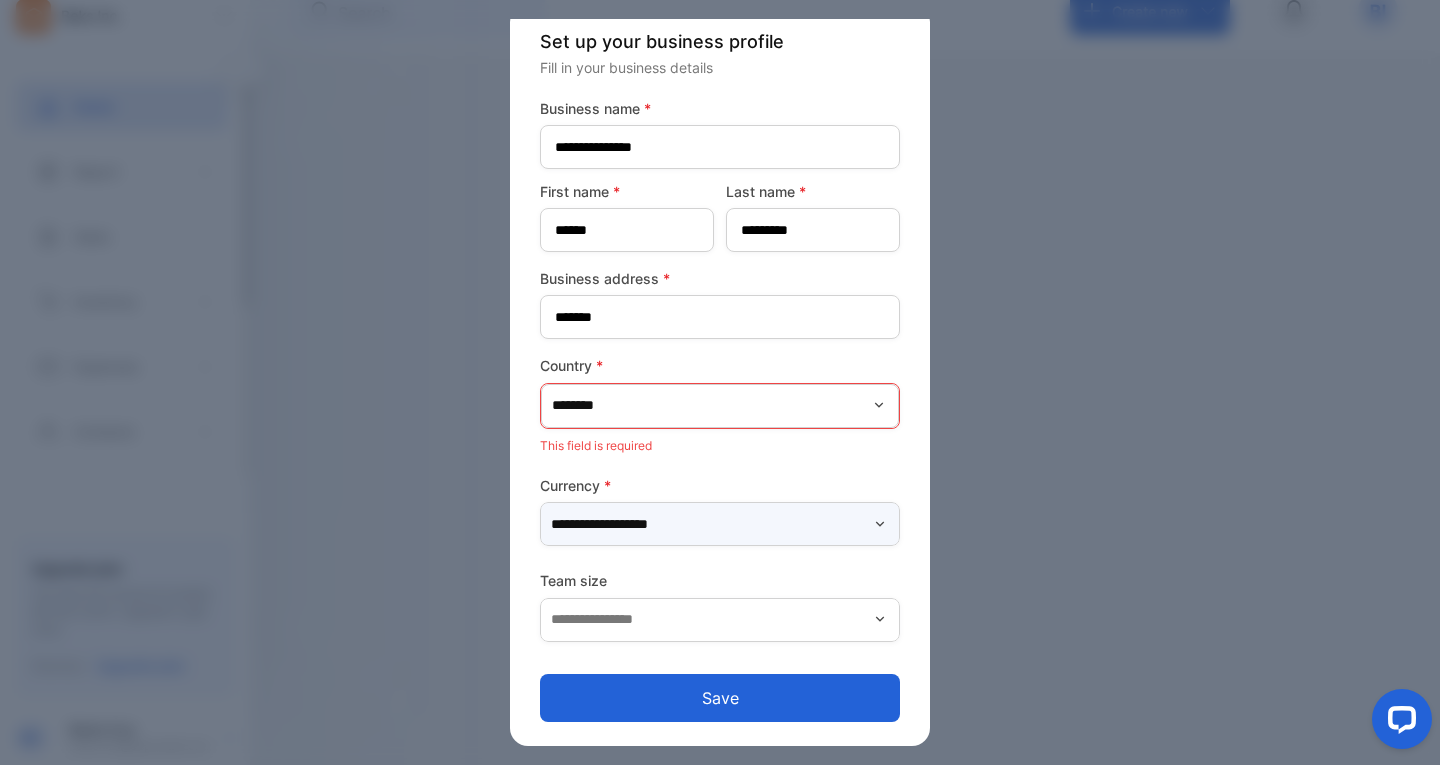 scroll, scrollTop: 14, scrollLeft: 0, axis: vertical 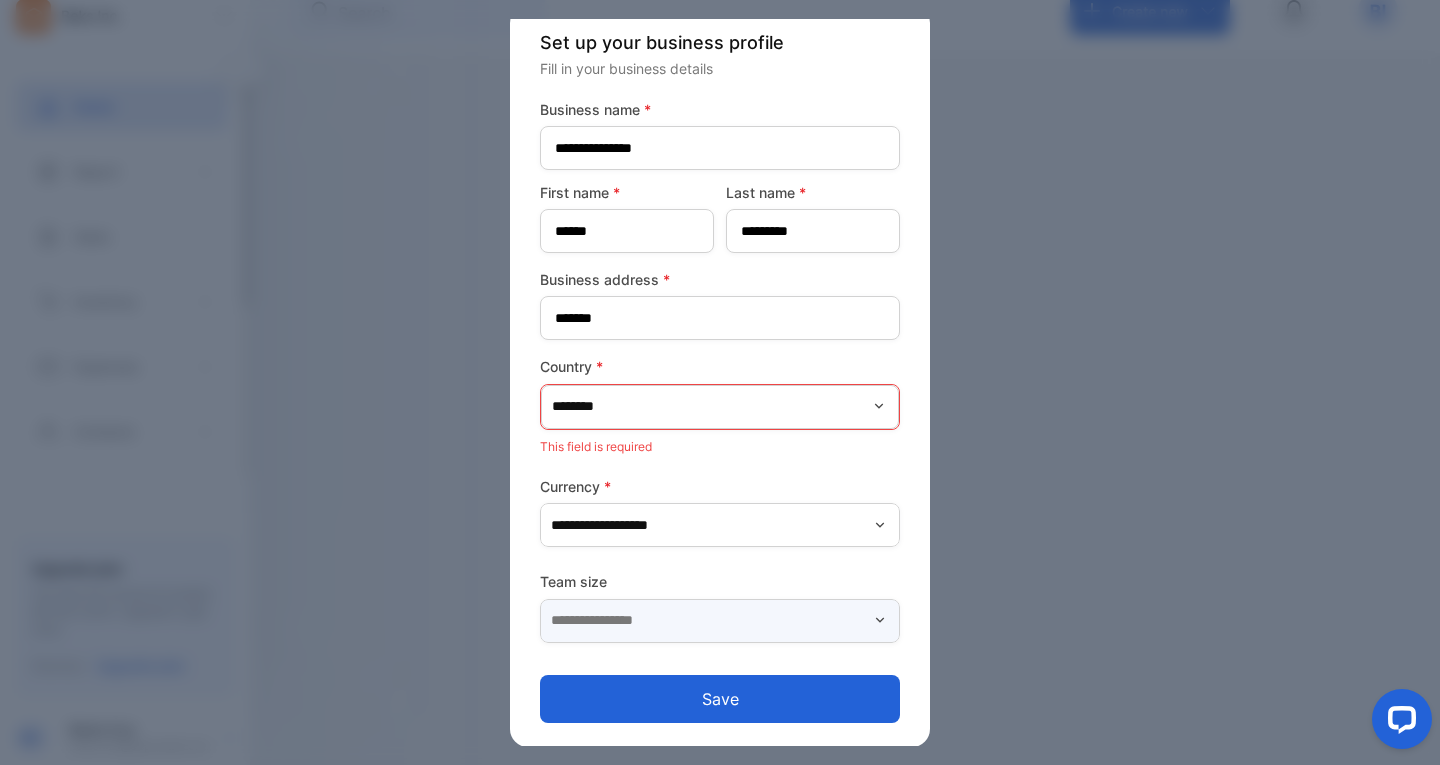 click at bounding box center [720, 621] 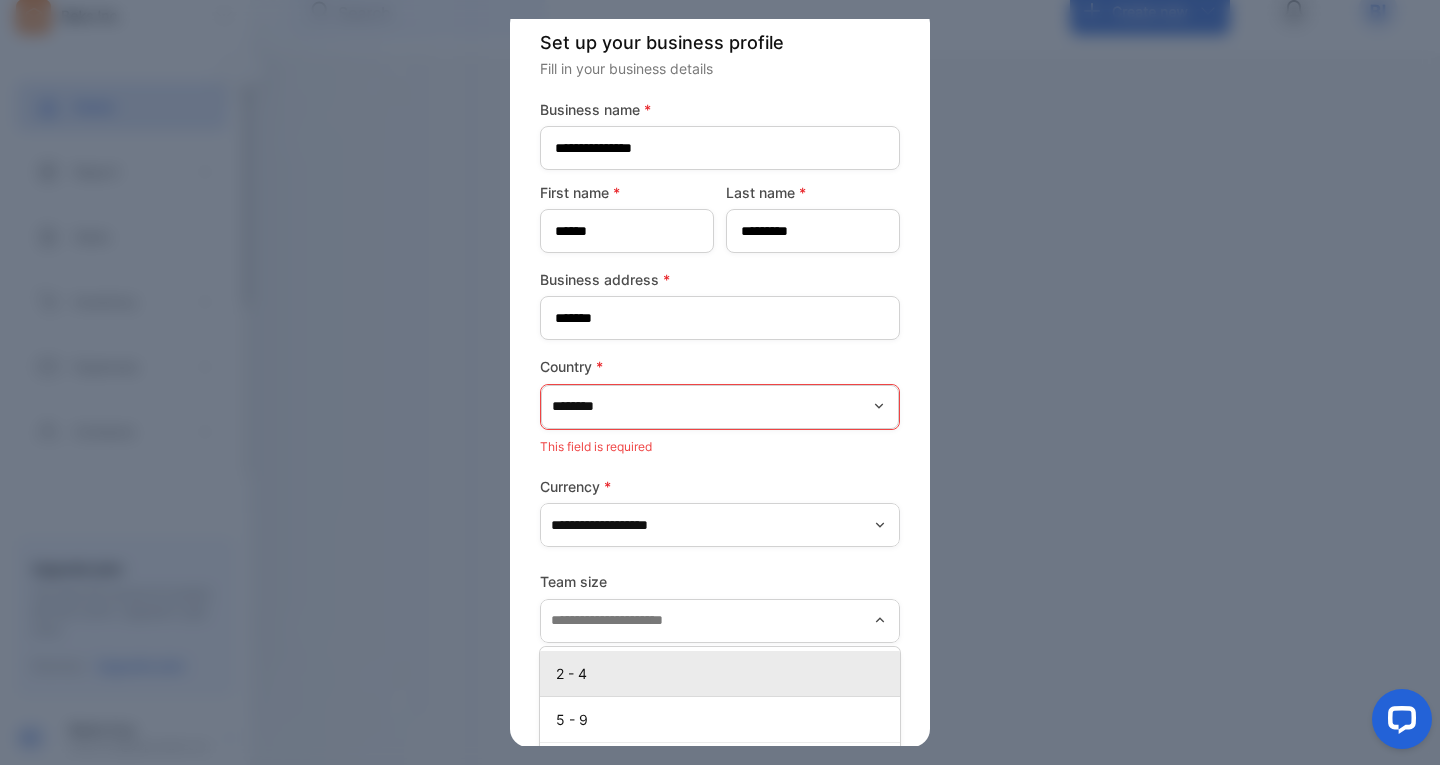 click on "2 - 4" at bounding box center [724, 673] 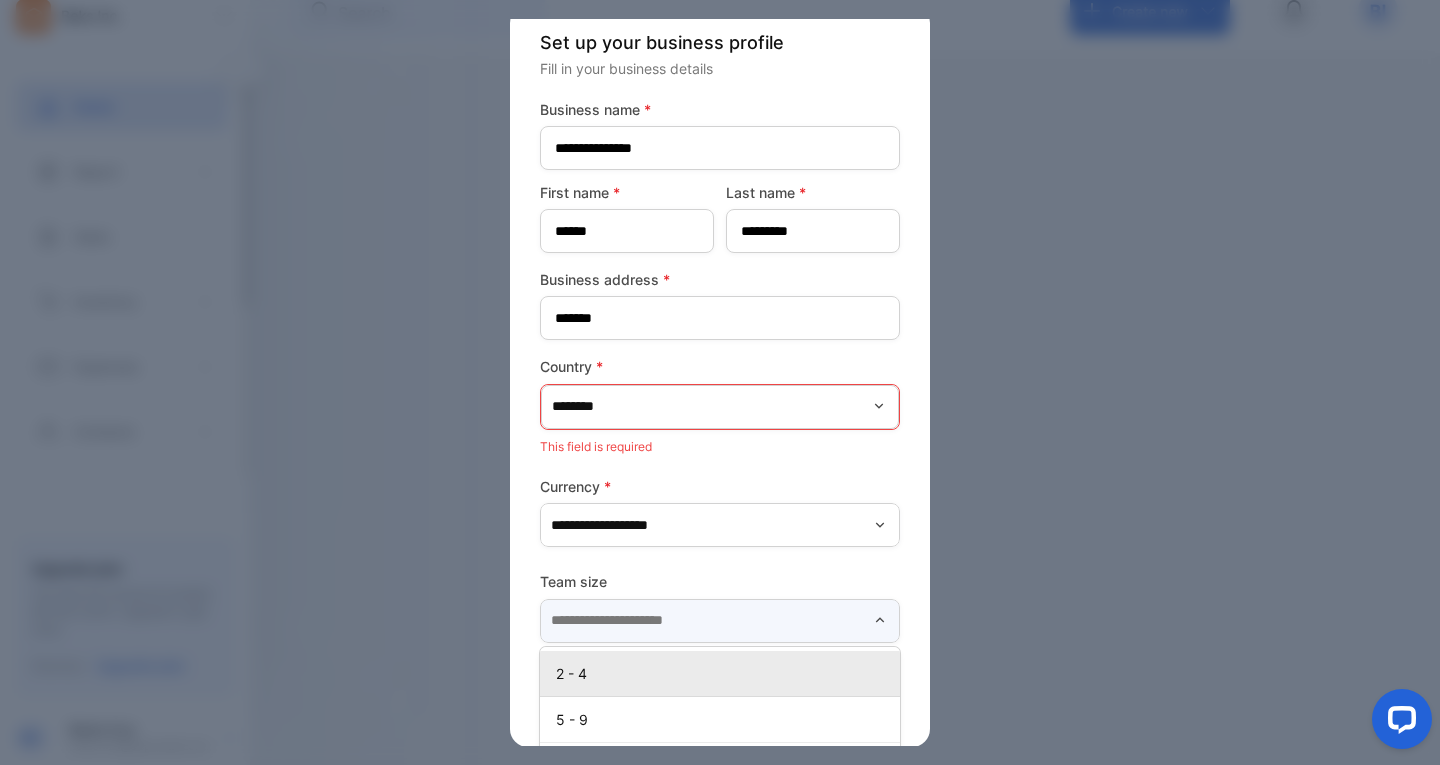 type on "*****" 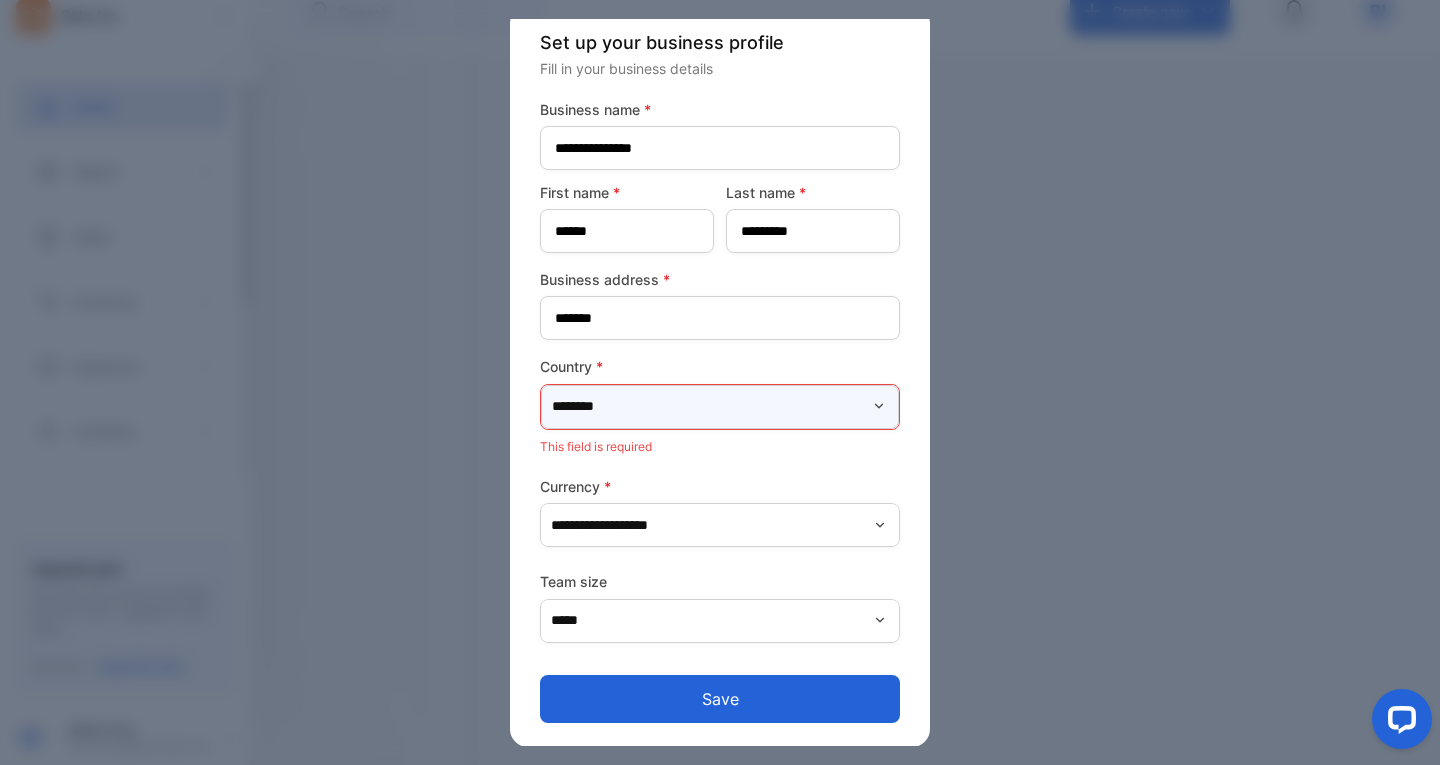 click on "********" at bounding box center [720, 407] 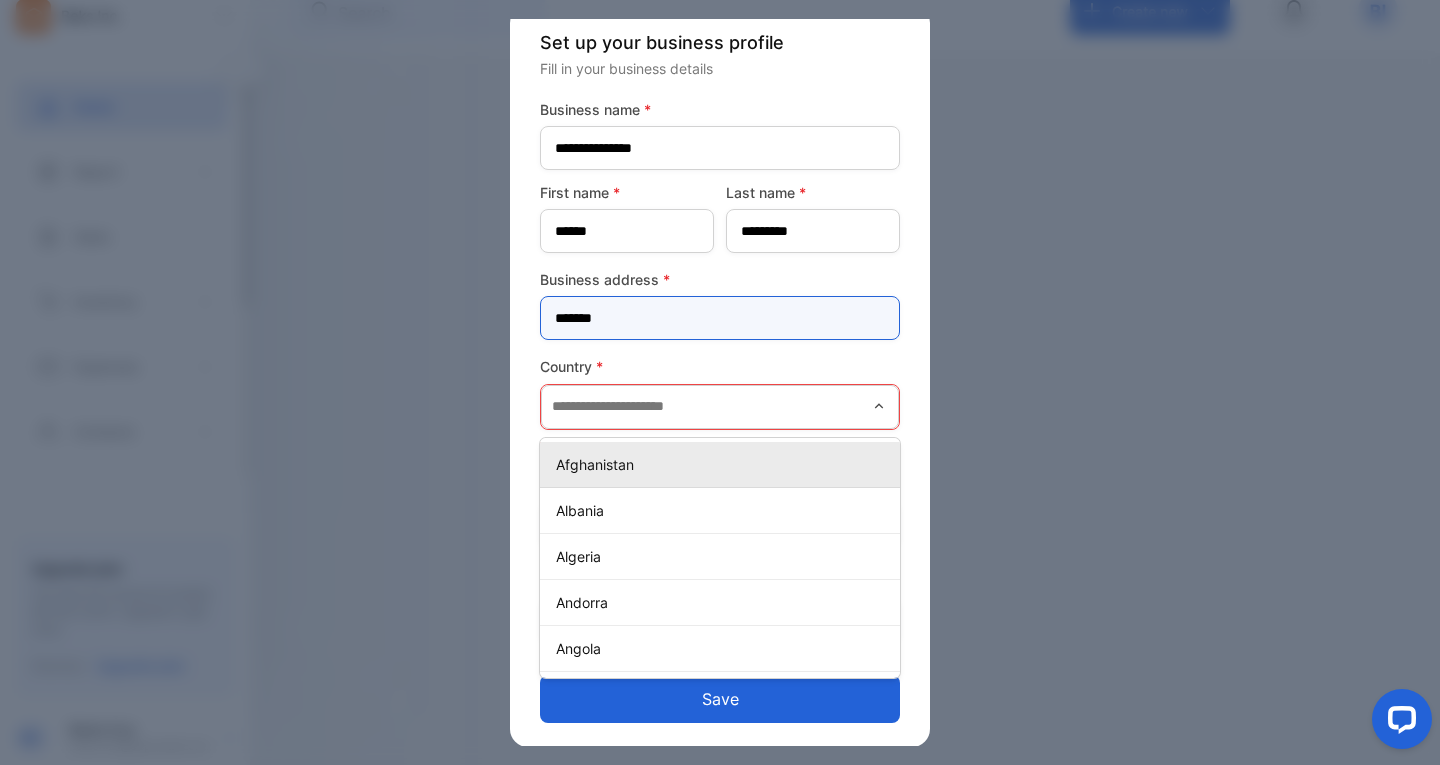 click on "*******" at bounding box center (720, 318) 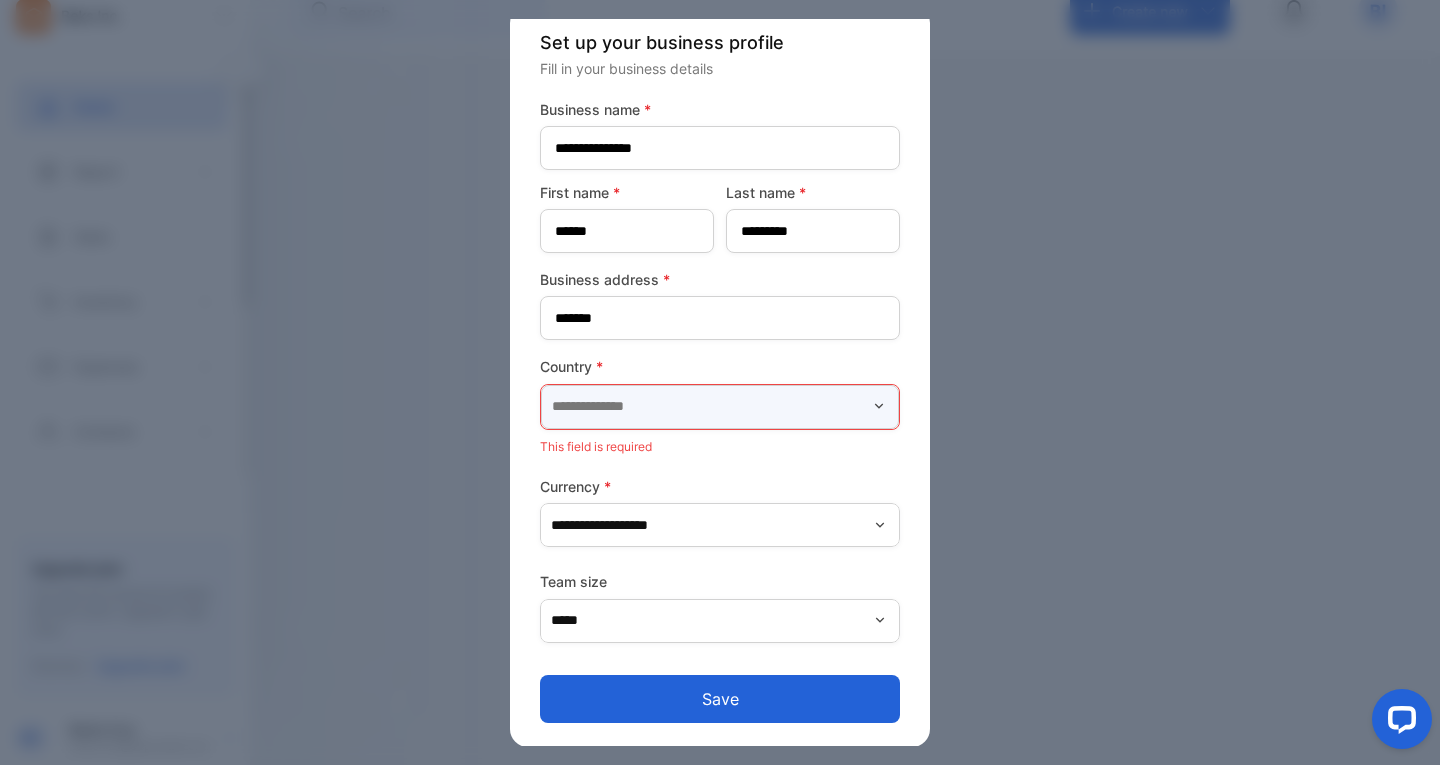 click at bounding box center (720, 407) 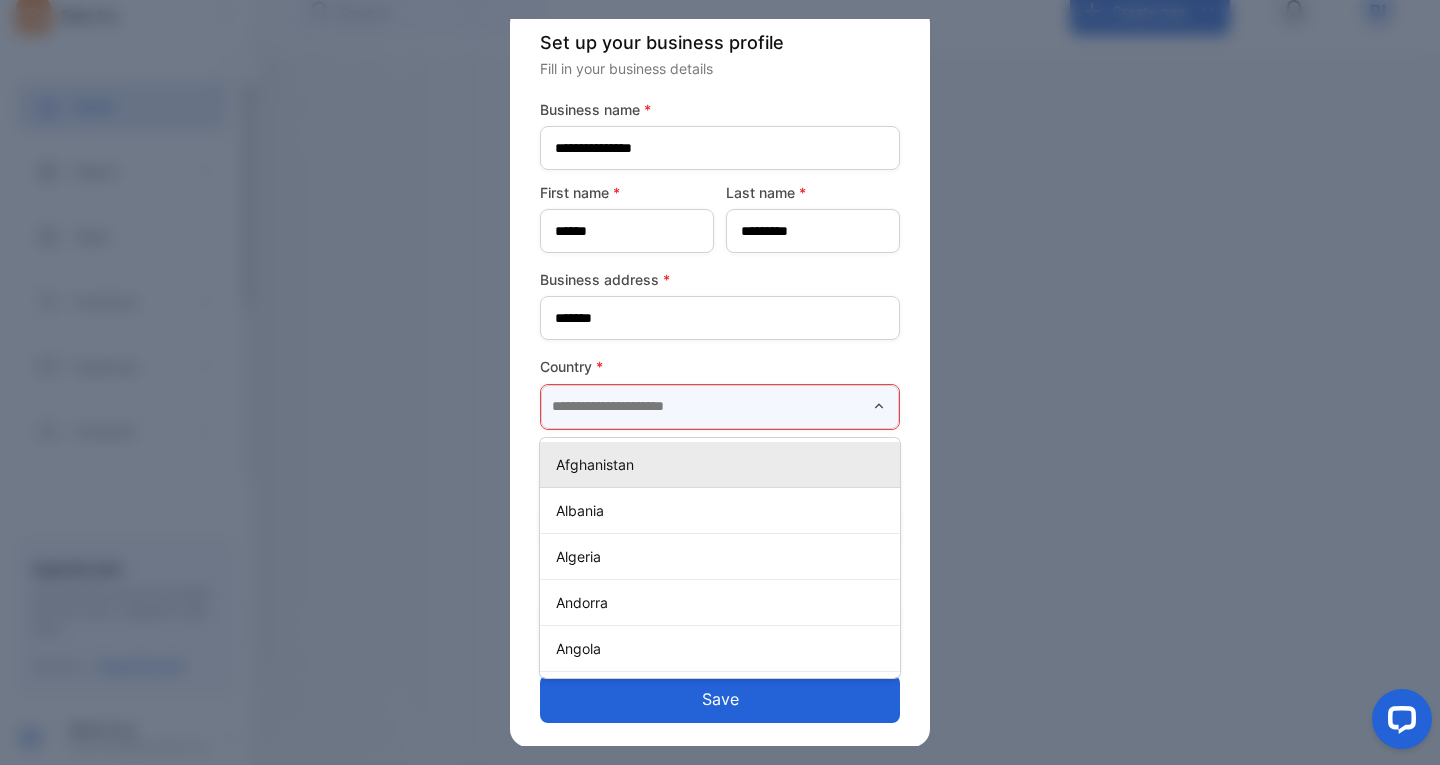 type on "********" 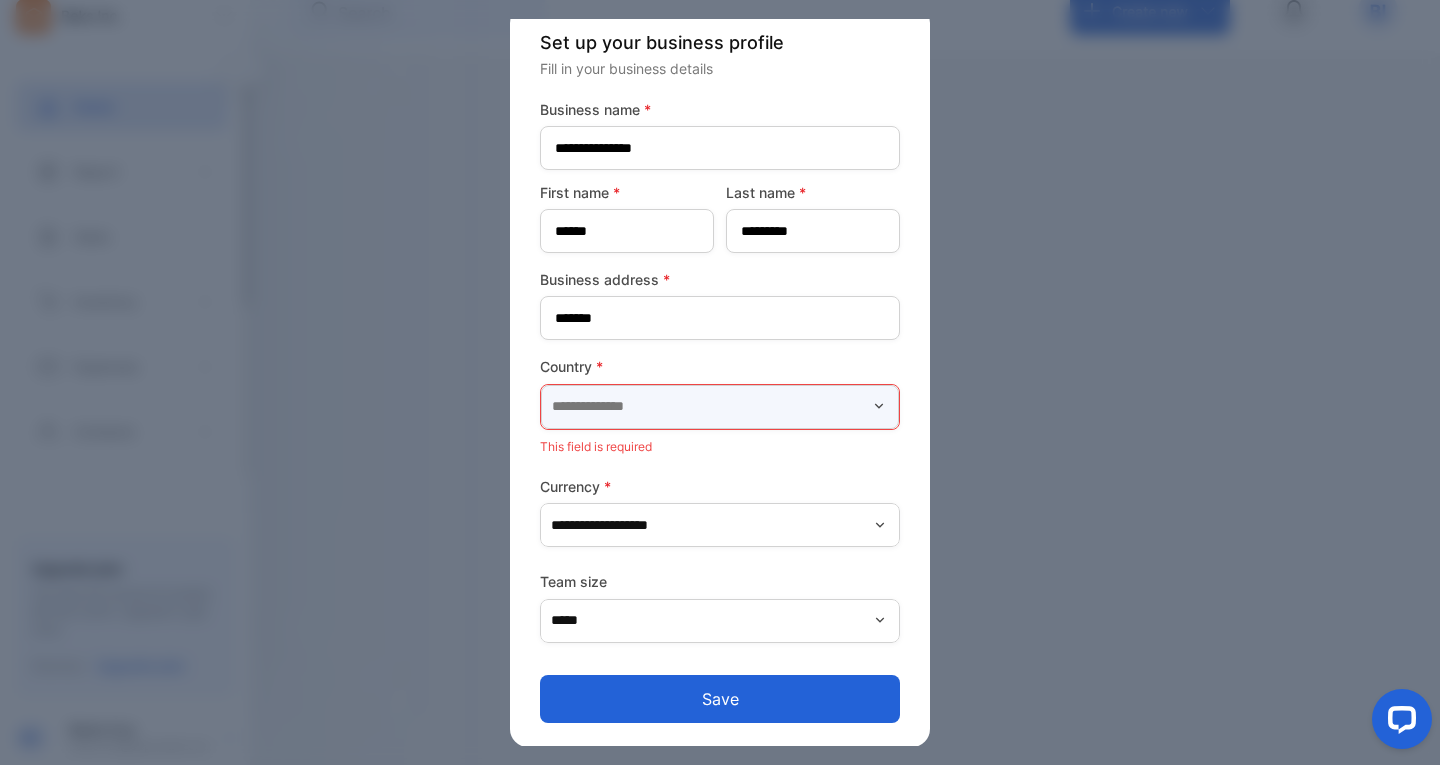 click at bounding box center (720, 407) 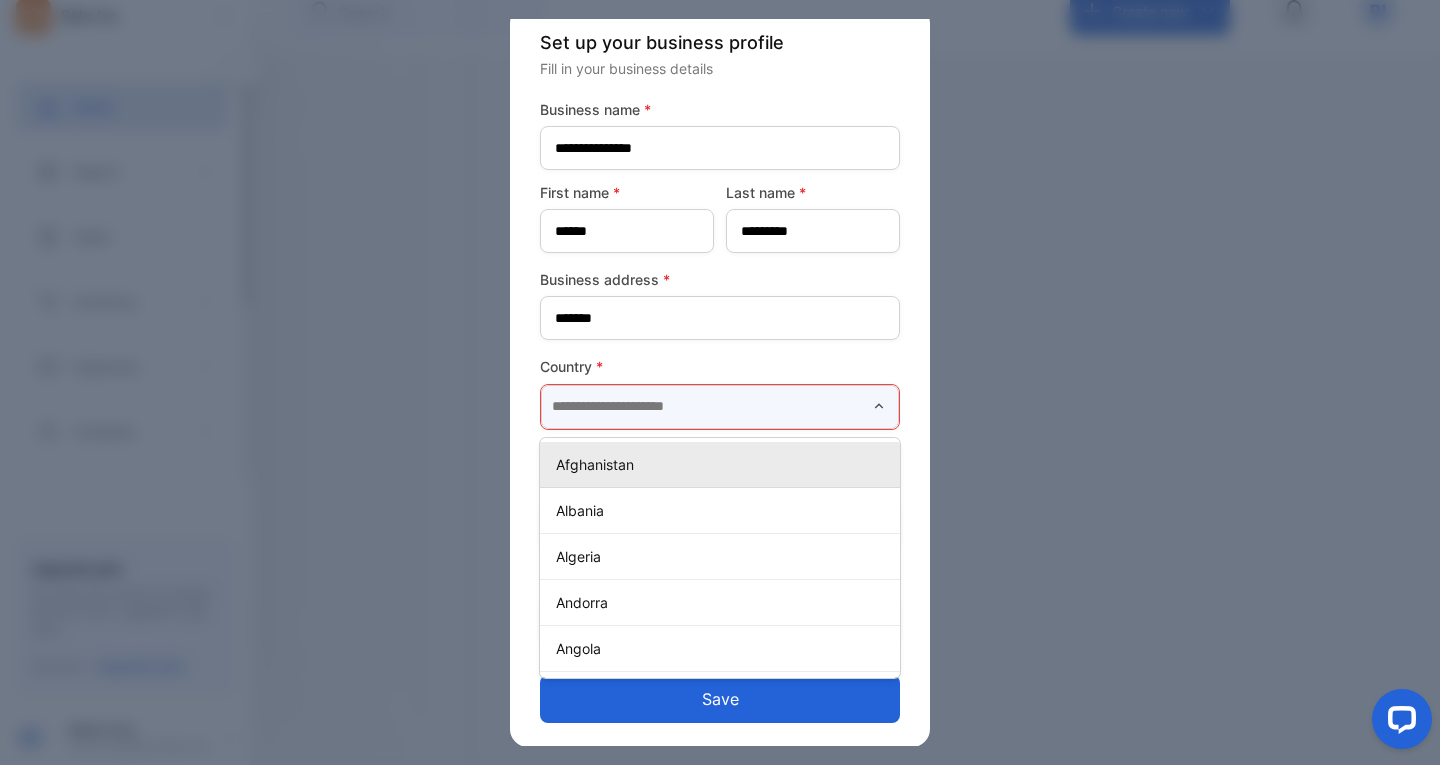 type on "********" 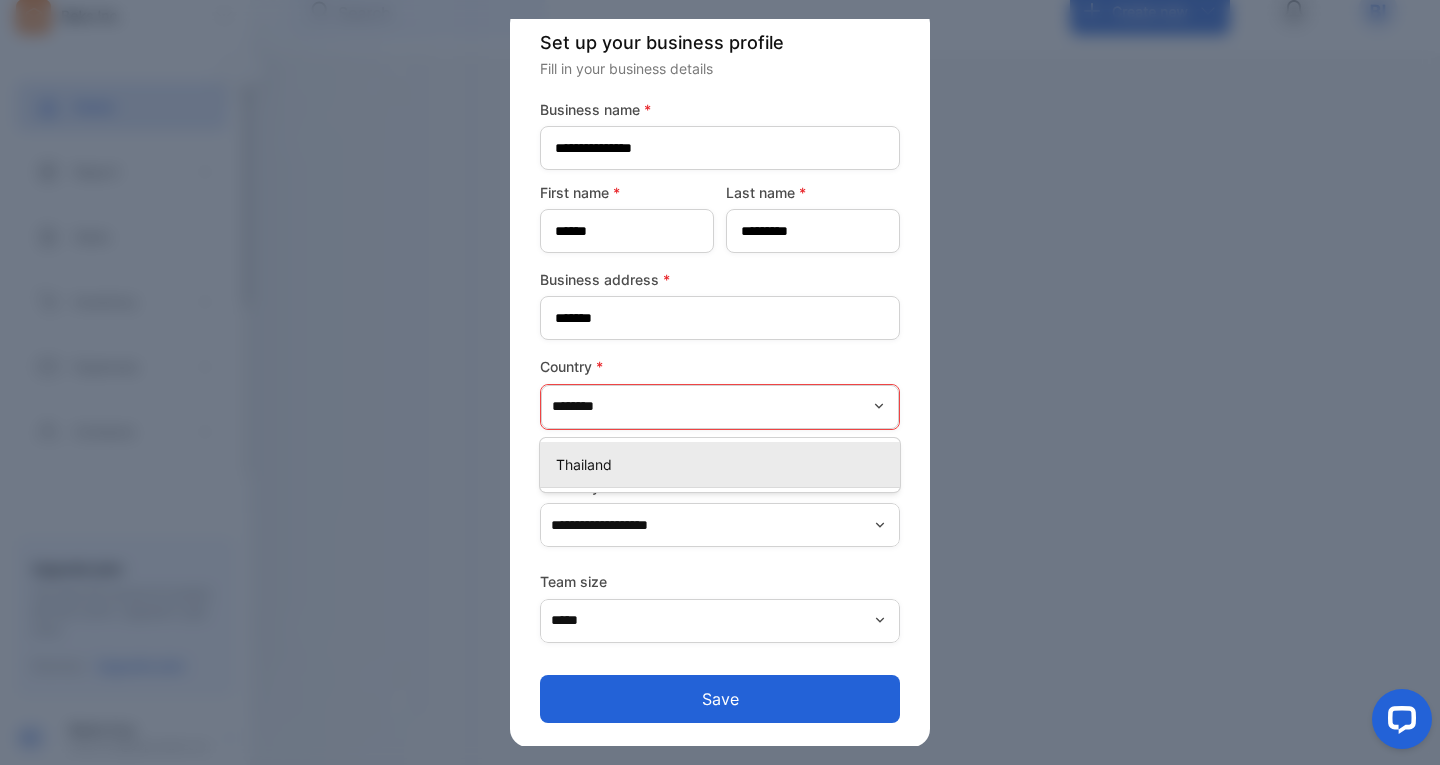 click on "Thailand" at bounding box center (724, 464) 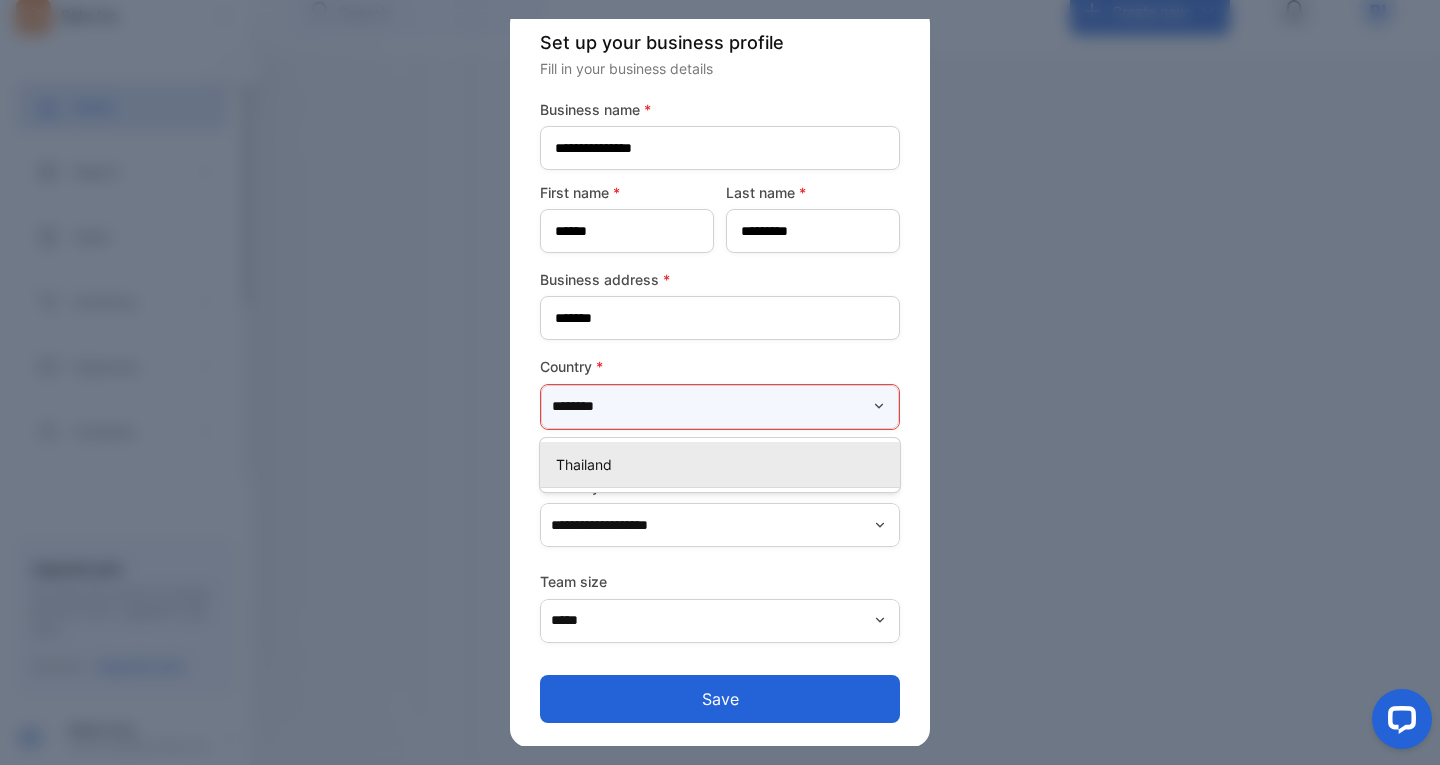 scroll, scrollTop: 0, scrollLeft: 0, axis: both 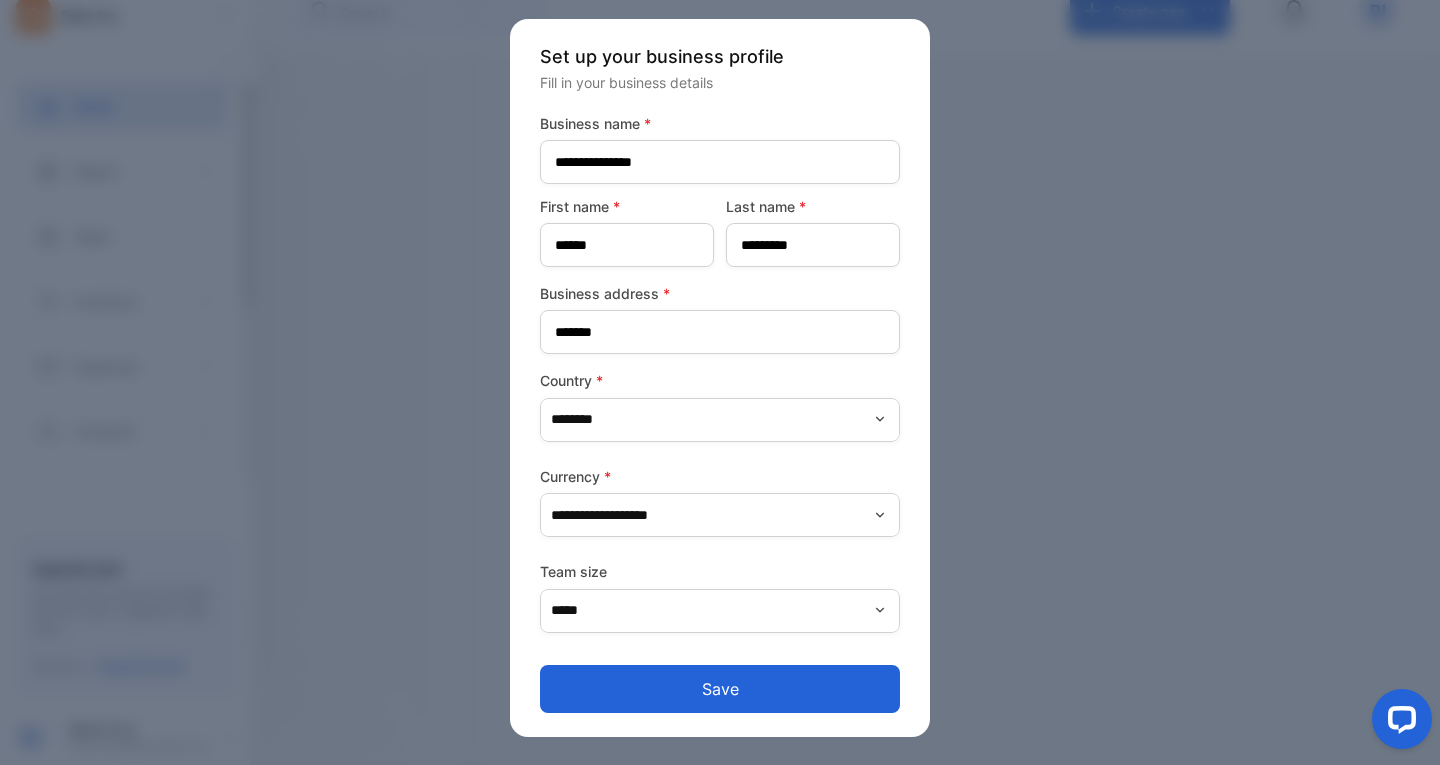 click on "Save" at bounding box center [720, 689] 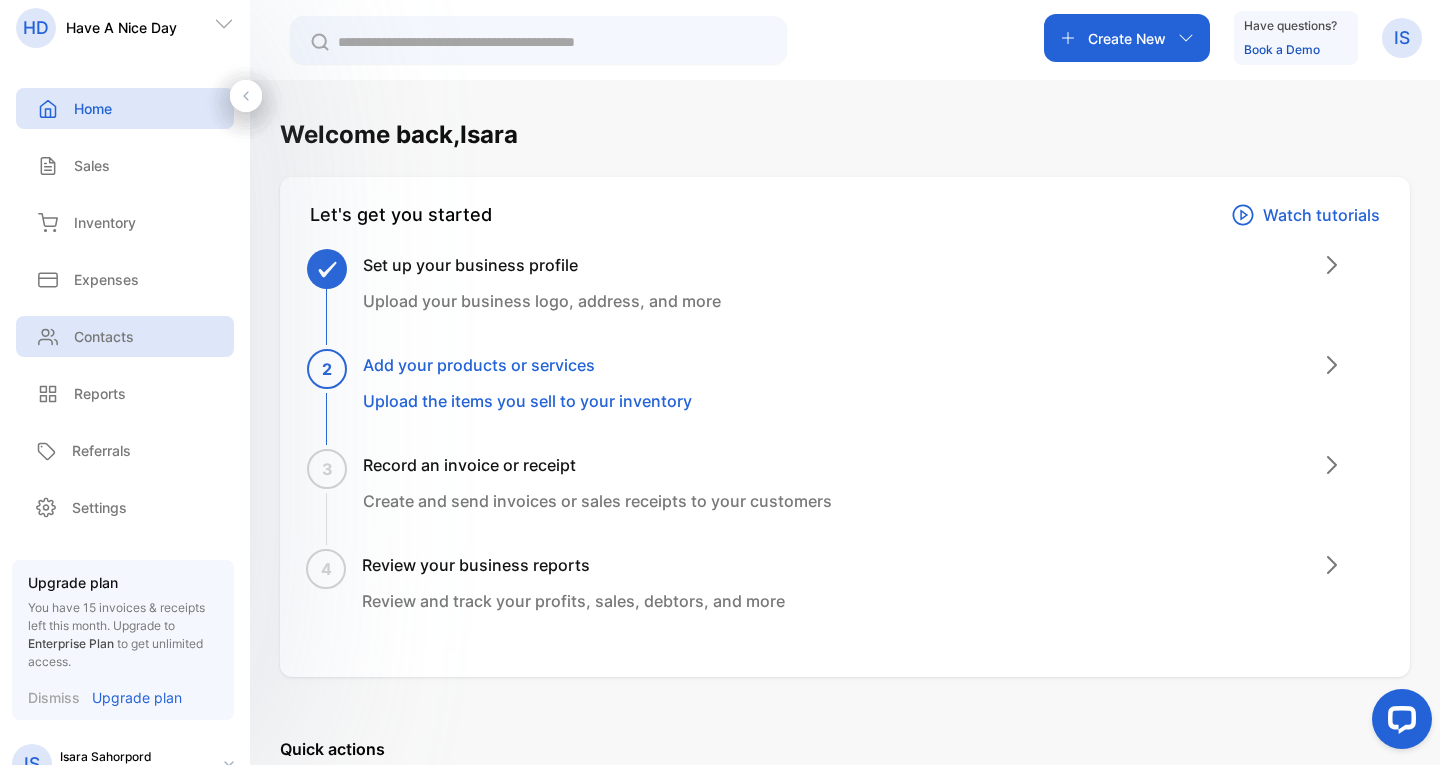 scroll, scrollTop: 0, scrollLeft: 0, axis: both 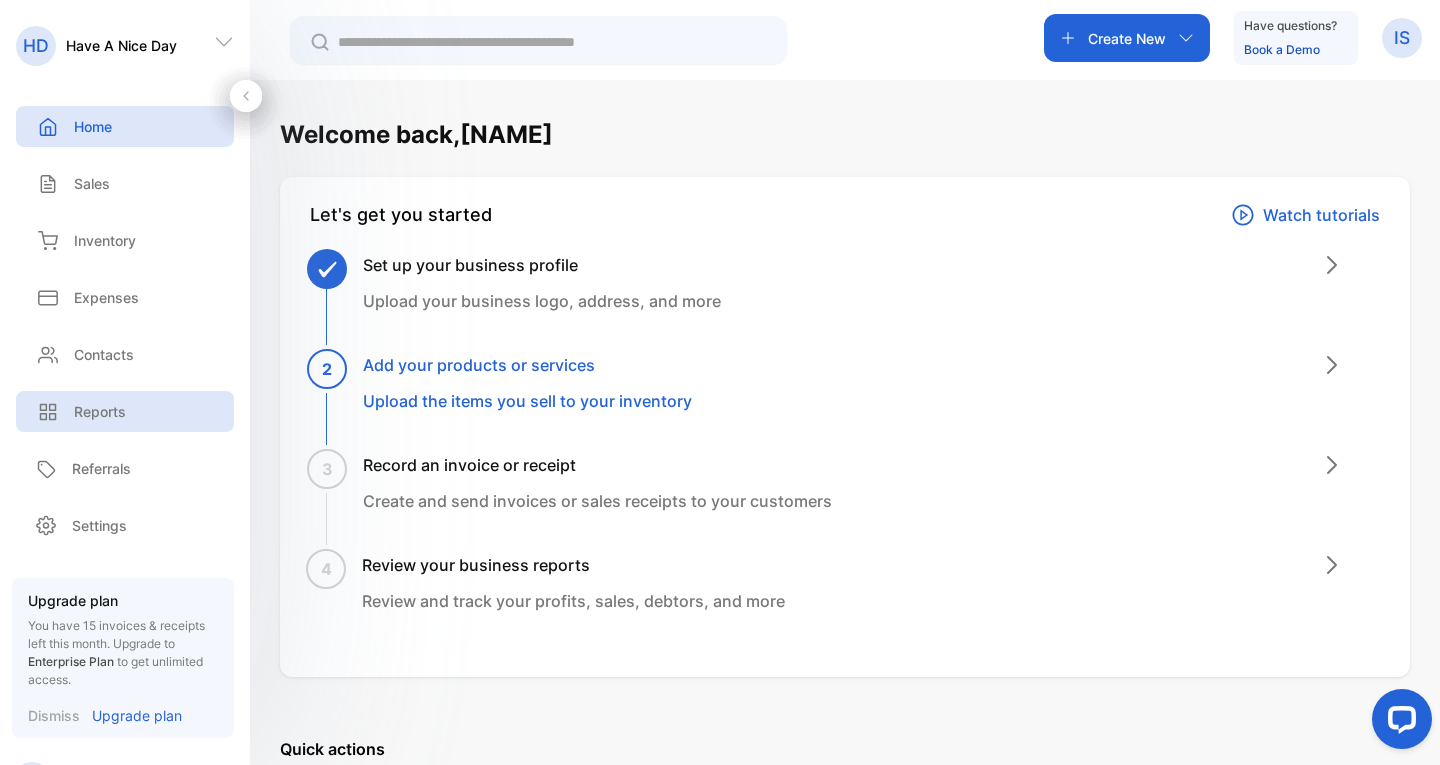 click on "Reports" at bounding box center (125, 411) 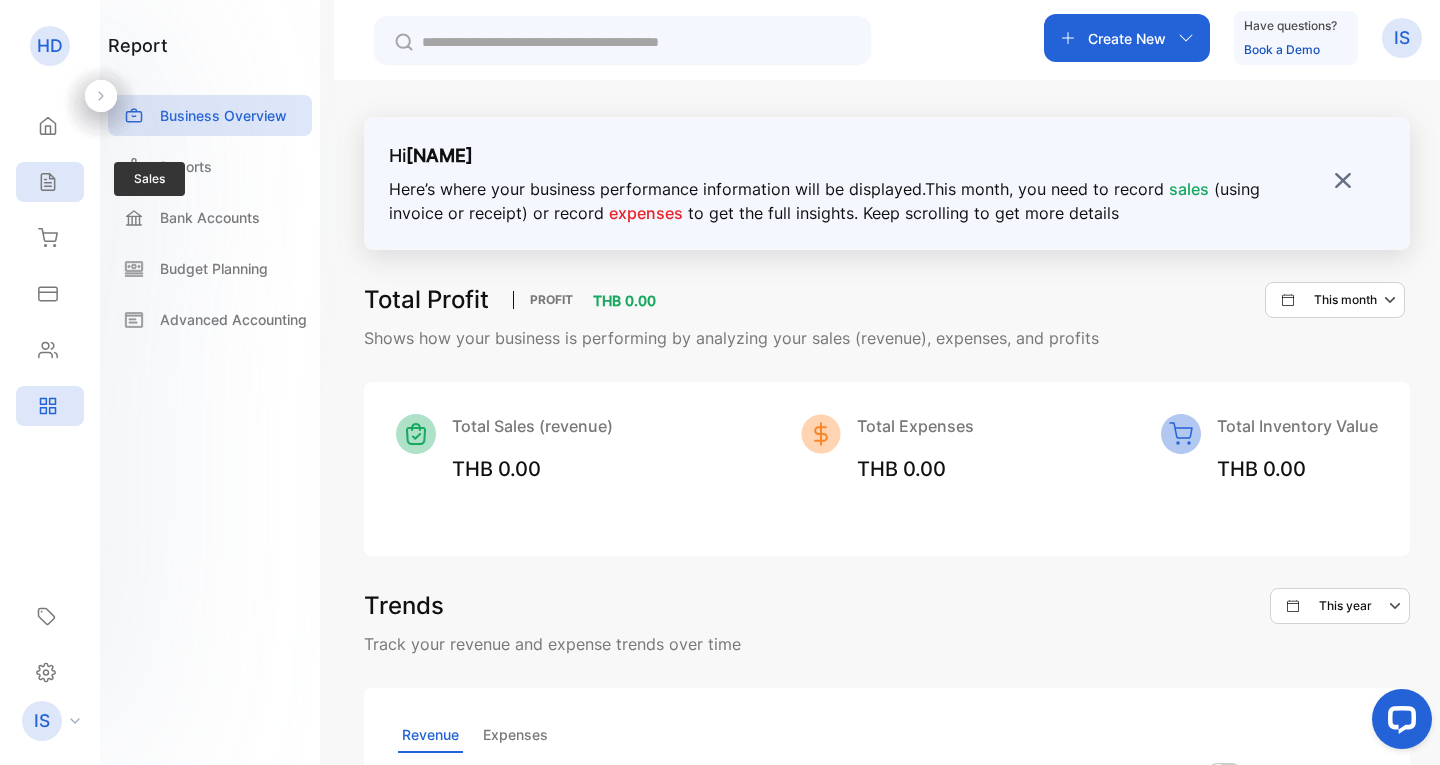 click on "Sales" at bounding box center (45, 182) 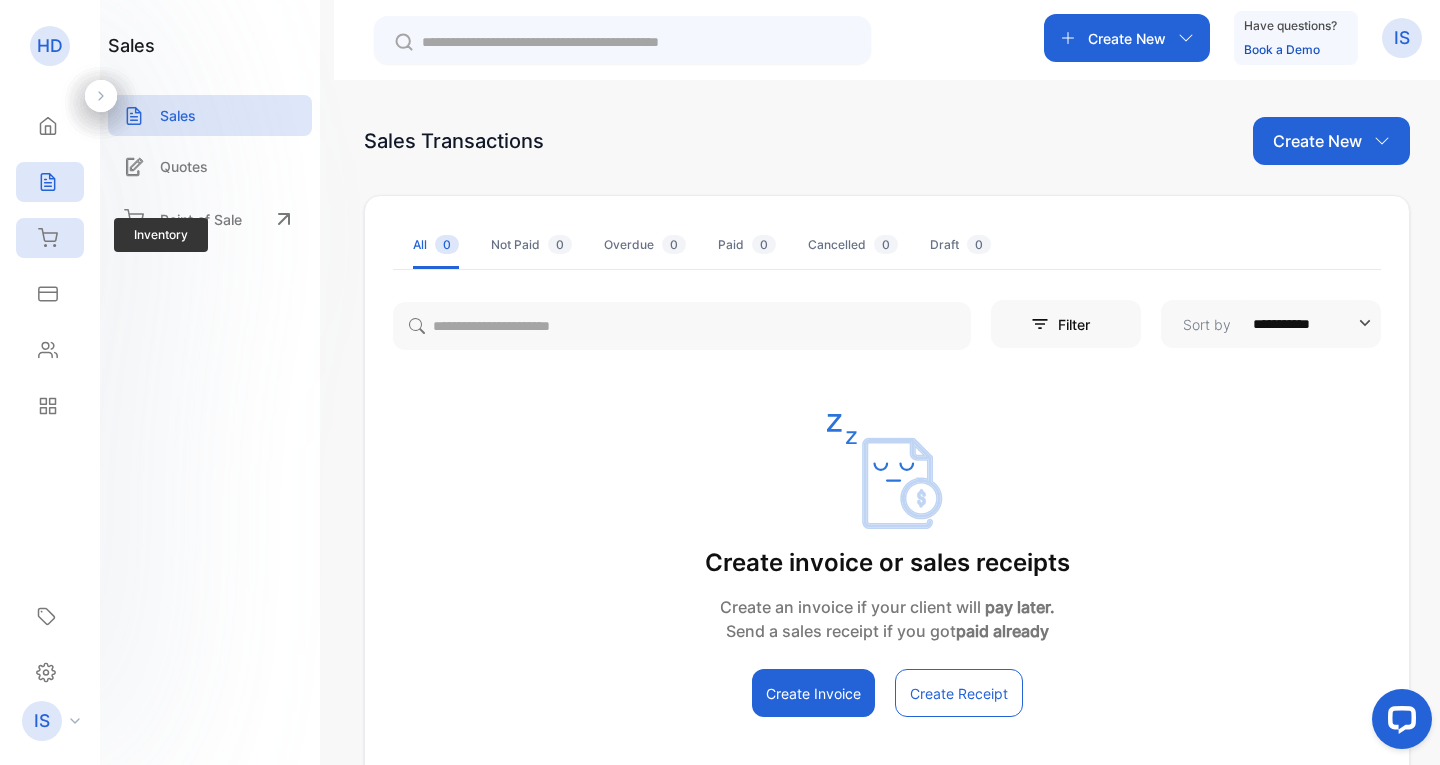 click 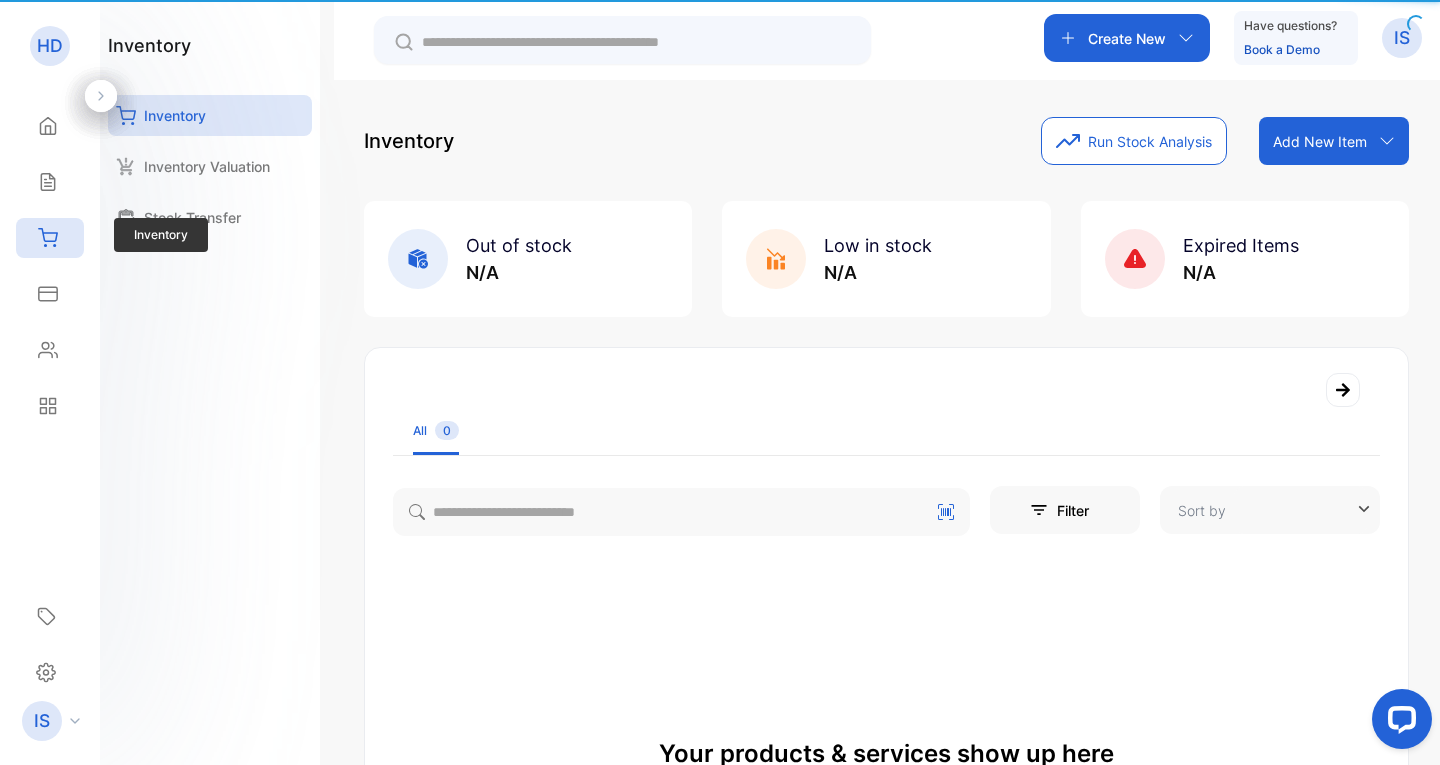 type on "**********" 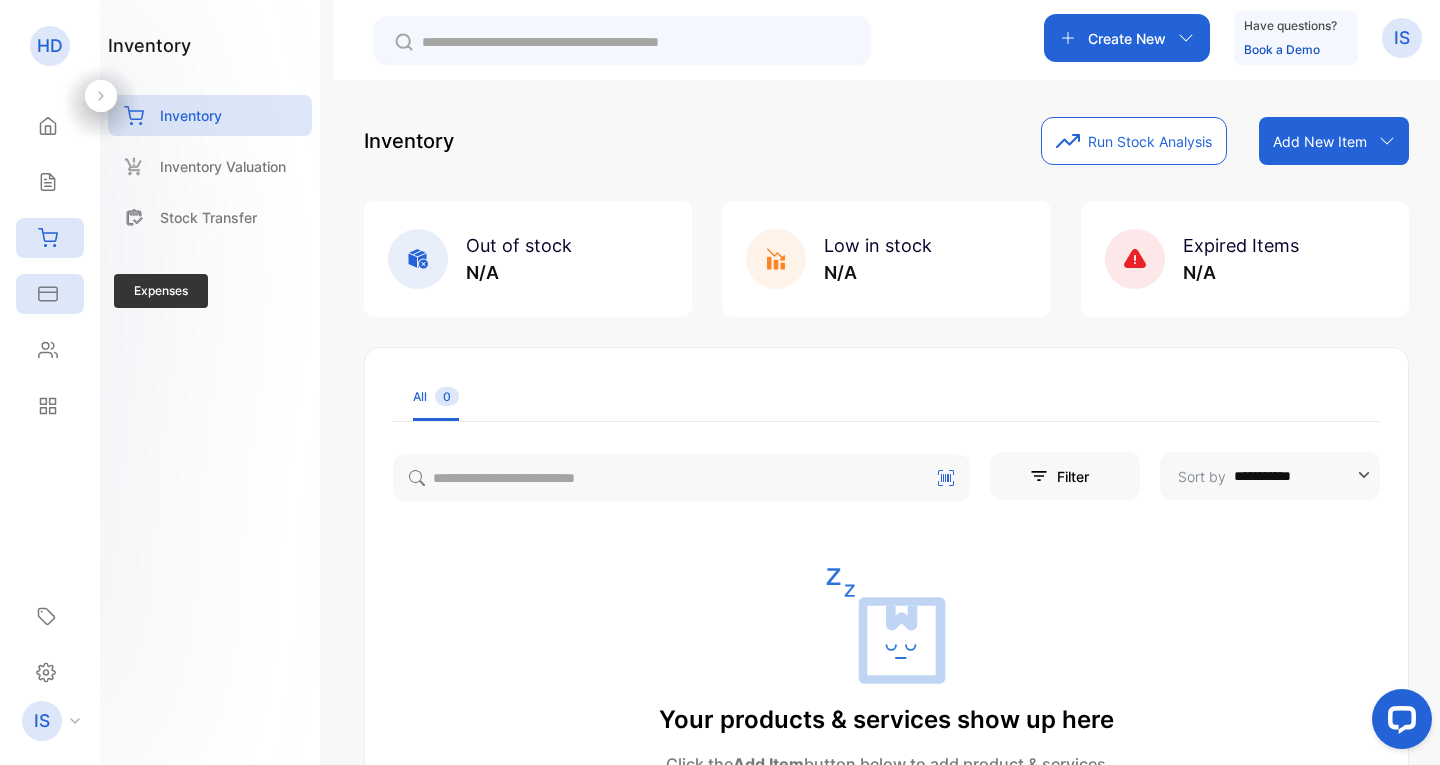 click 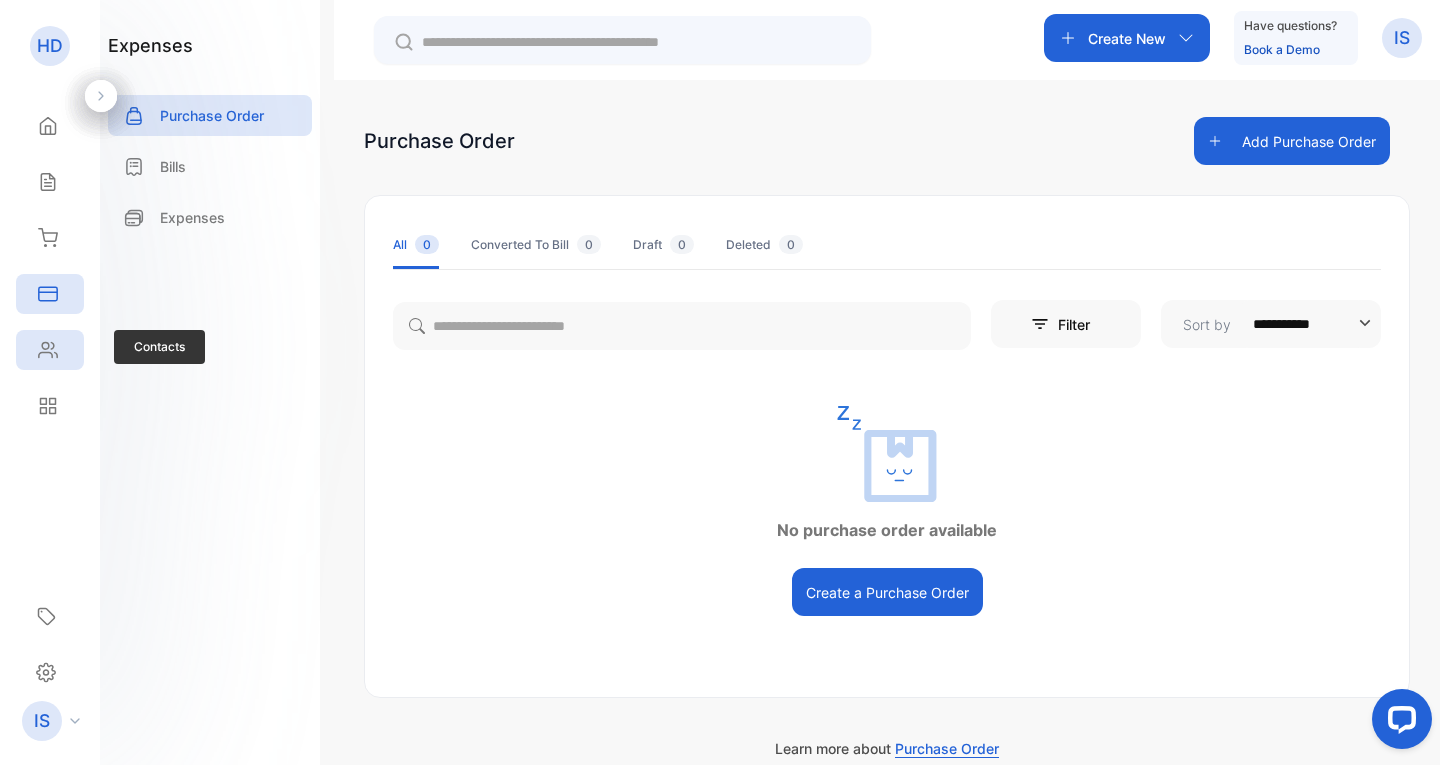 click on "Contacts" at bounding box center [45, 350] 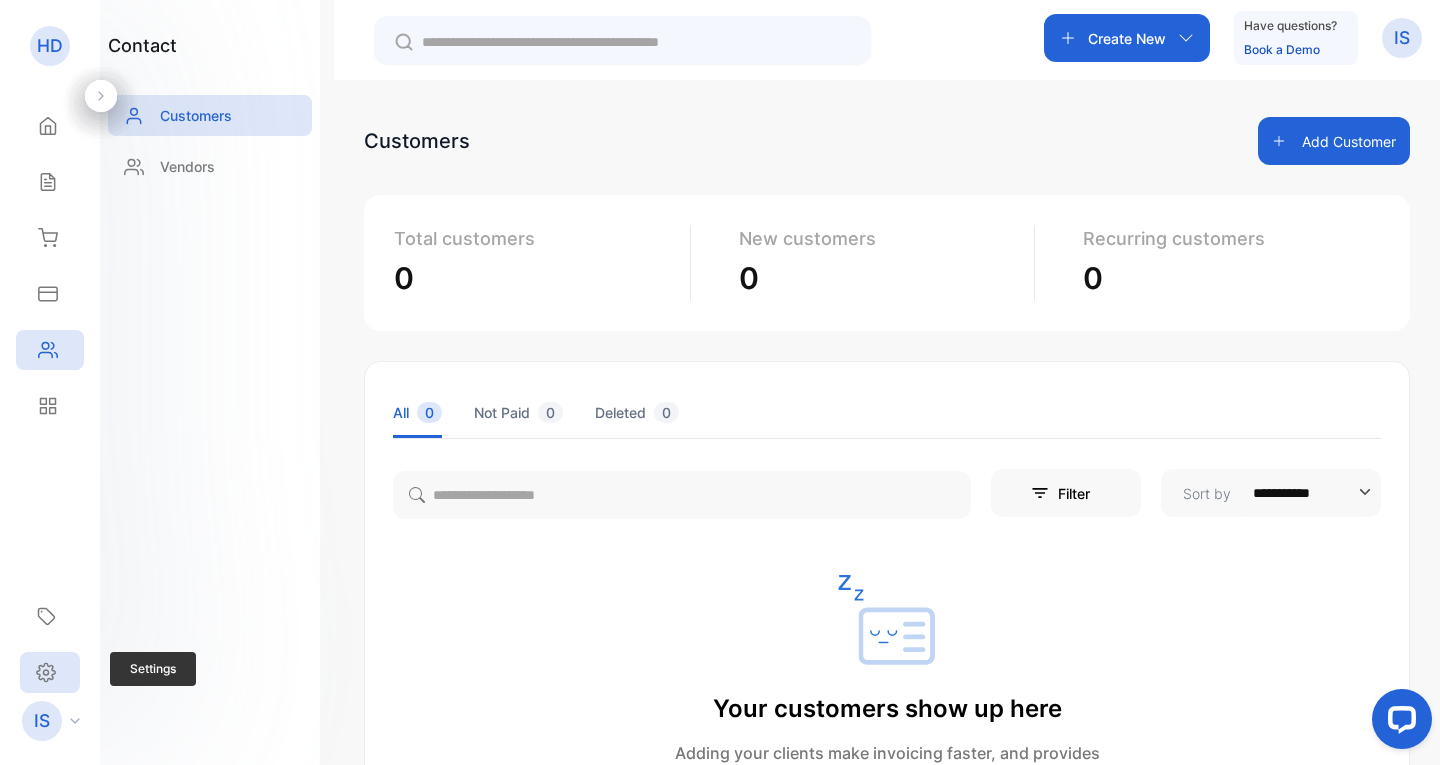 click 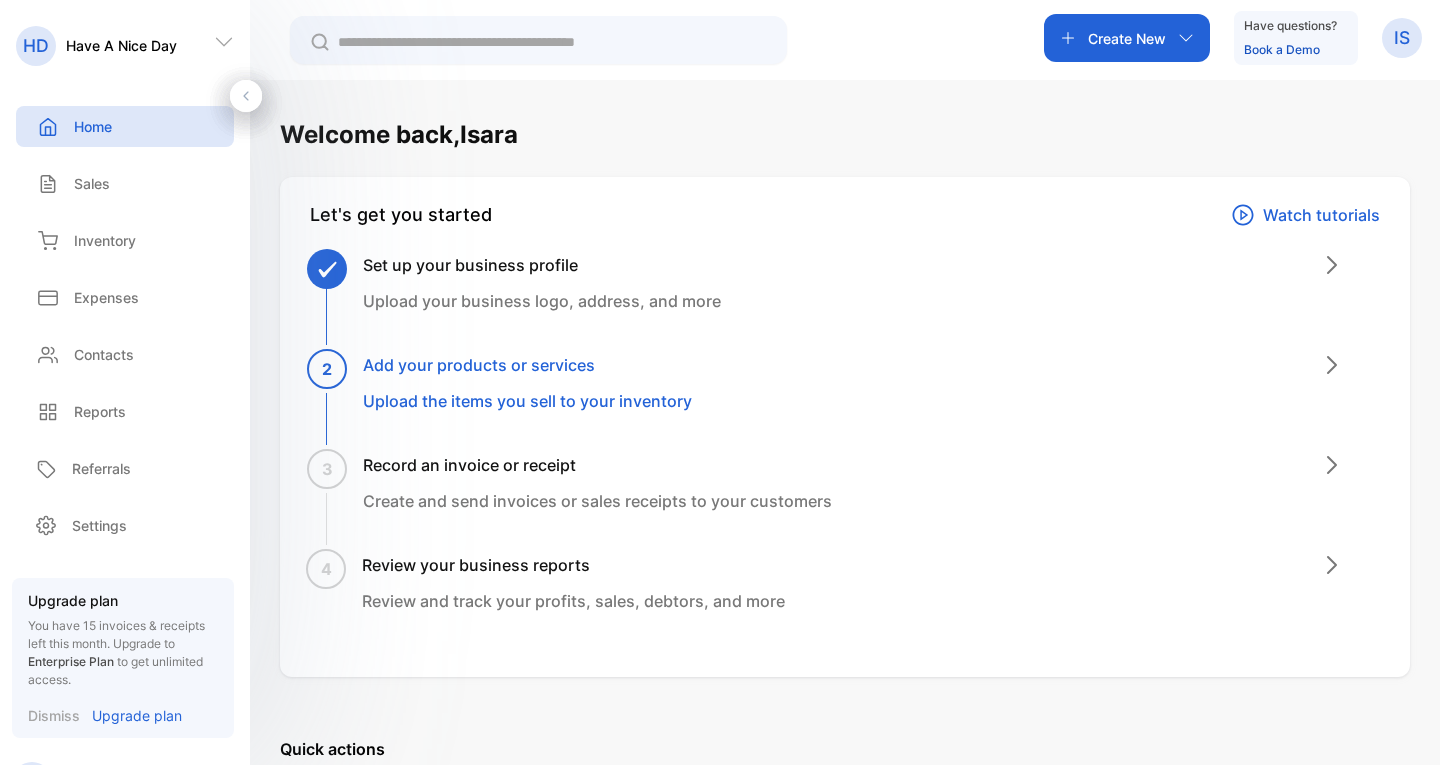 scroll, scrollTop: 0, scrollLeft: 0, axis: both 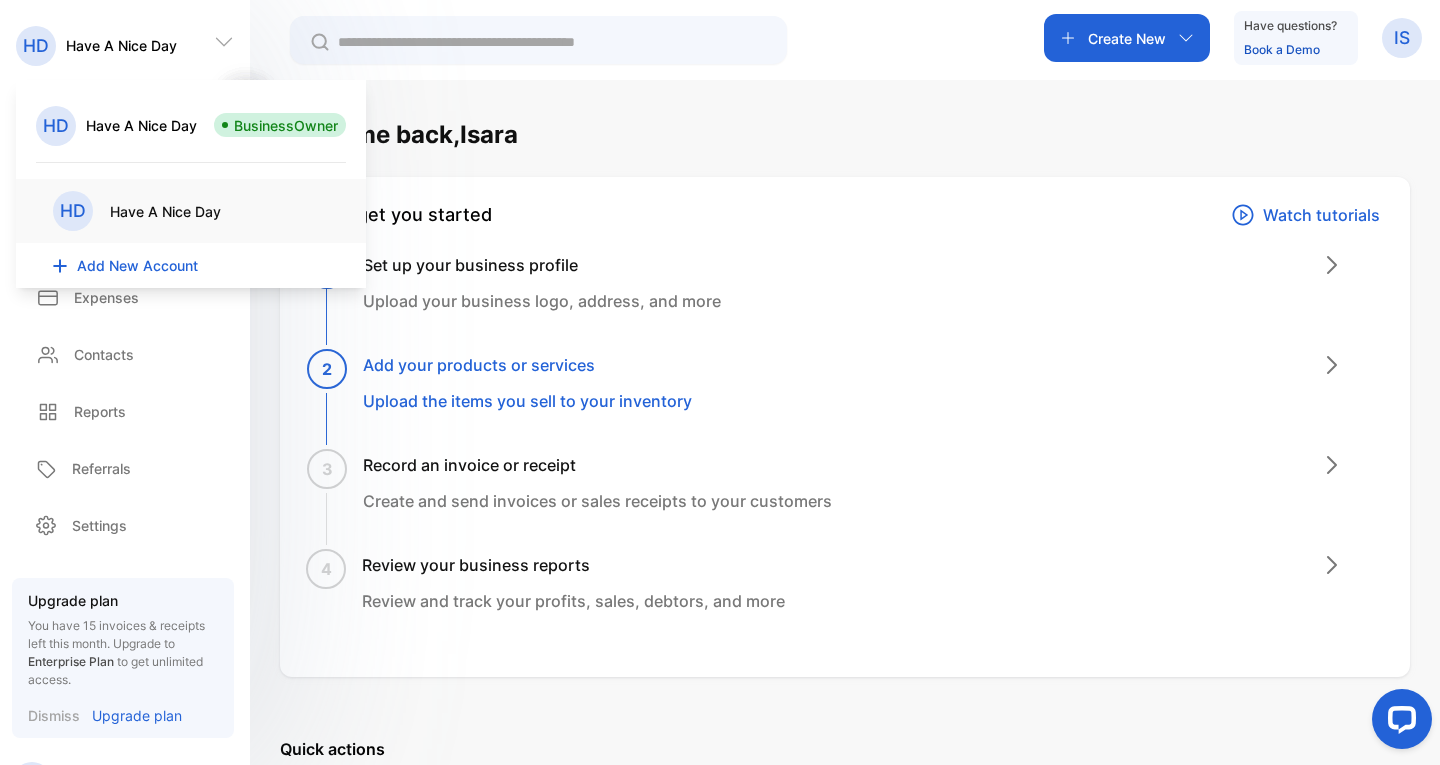click on "3 Record an invoice or receipt Create and send invoices or sales receipts to your customers" at bounding box center (853, 503) 